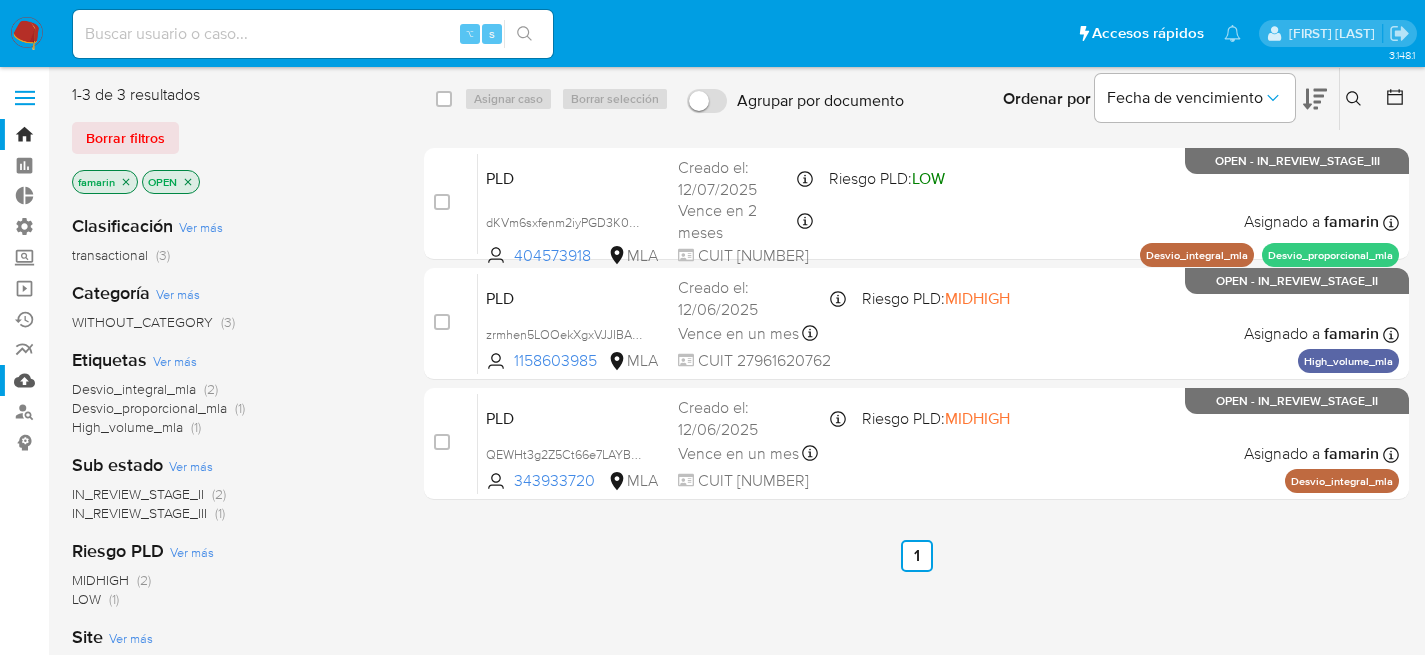 scroll, scrollTop: 0, scrollLeft: 0, axis: both 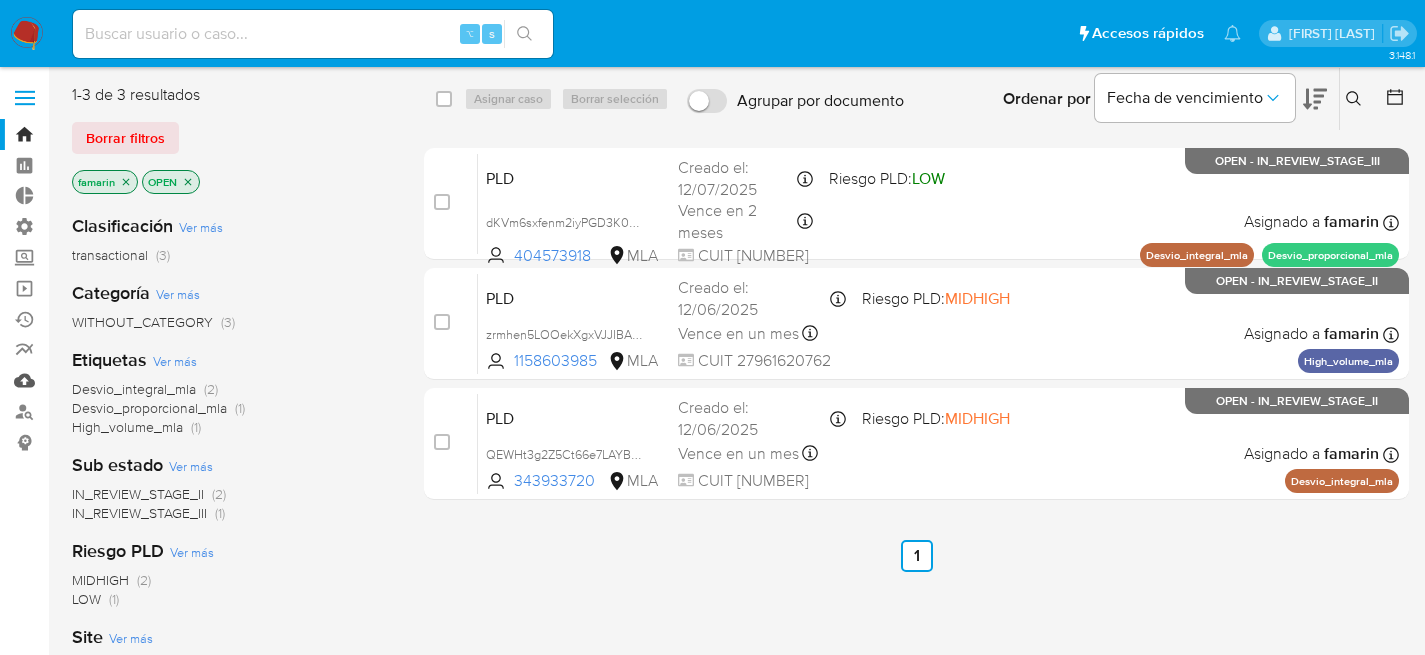click on "Mulan" at bounding box center (119, 380) 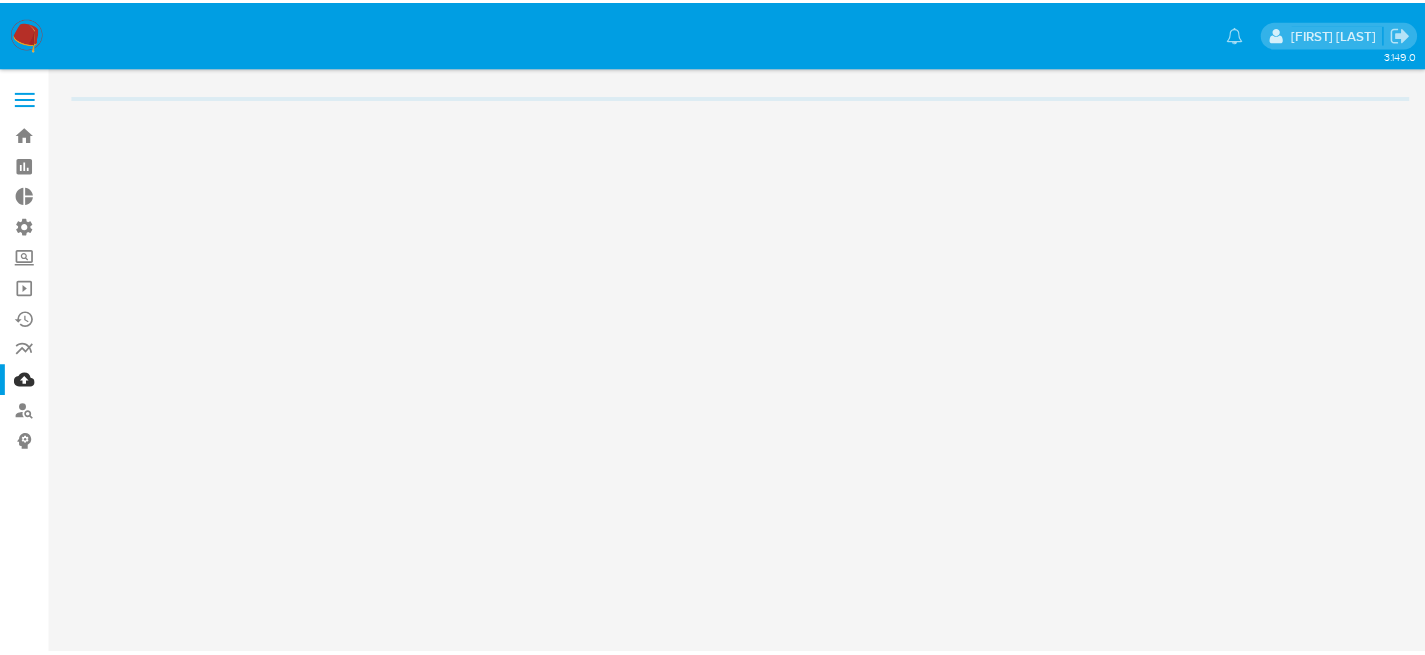 scroll, scrollTop: 0, scrollLeft: 0, axis: both 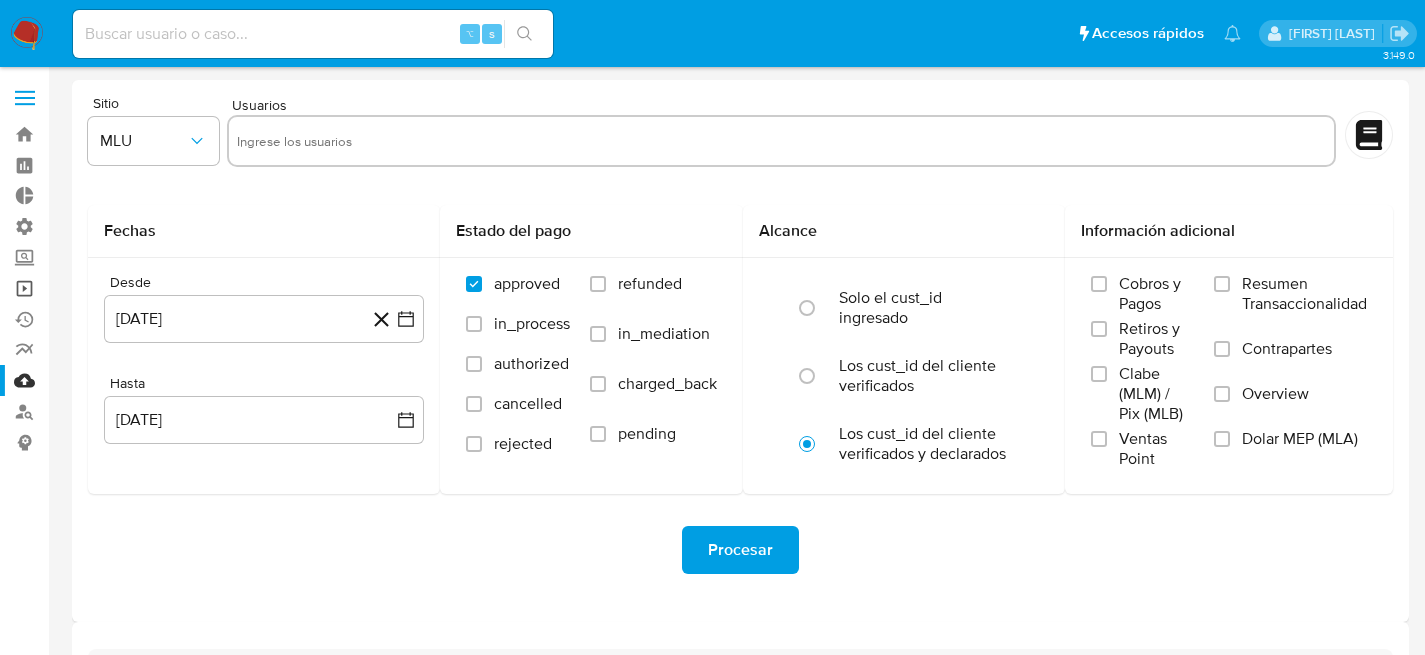 click on "Operaciones masivas" at bounding box center (119, 288) 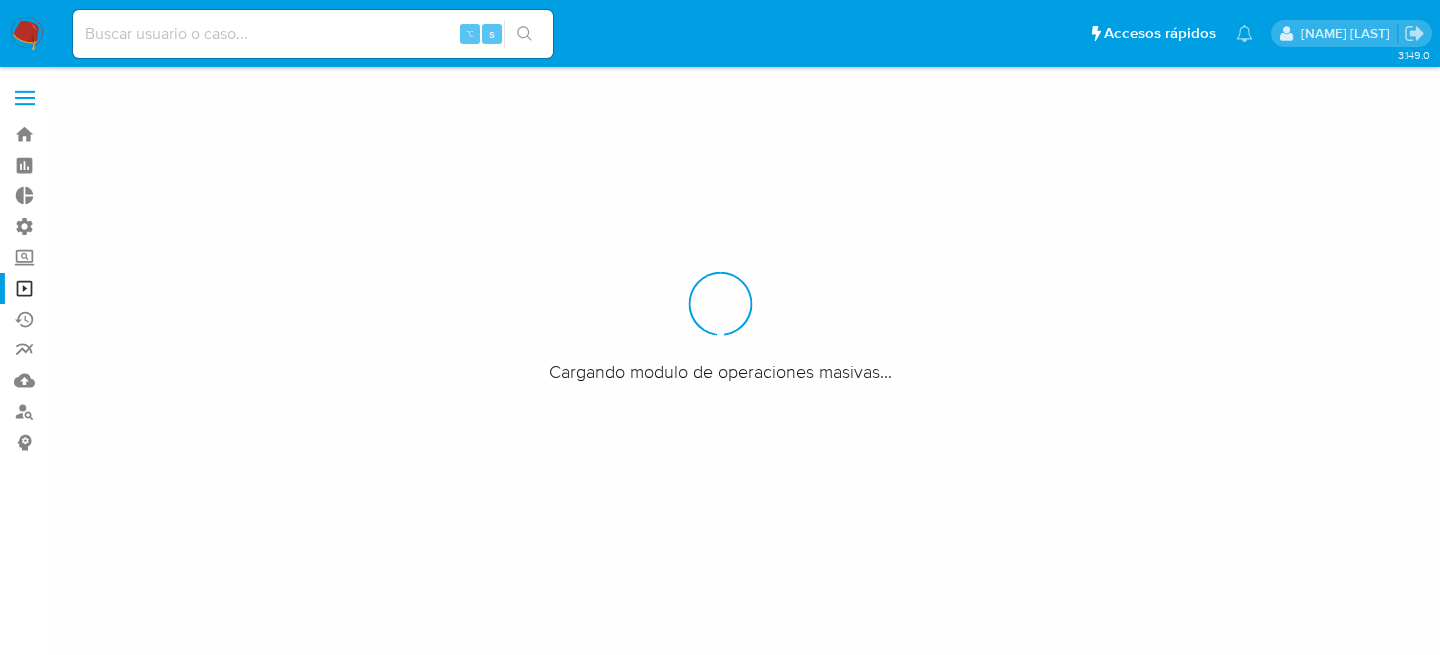 scroll, scrollTop: 0, scrollLeft: 0, axis: both 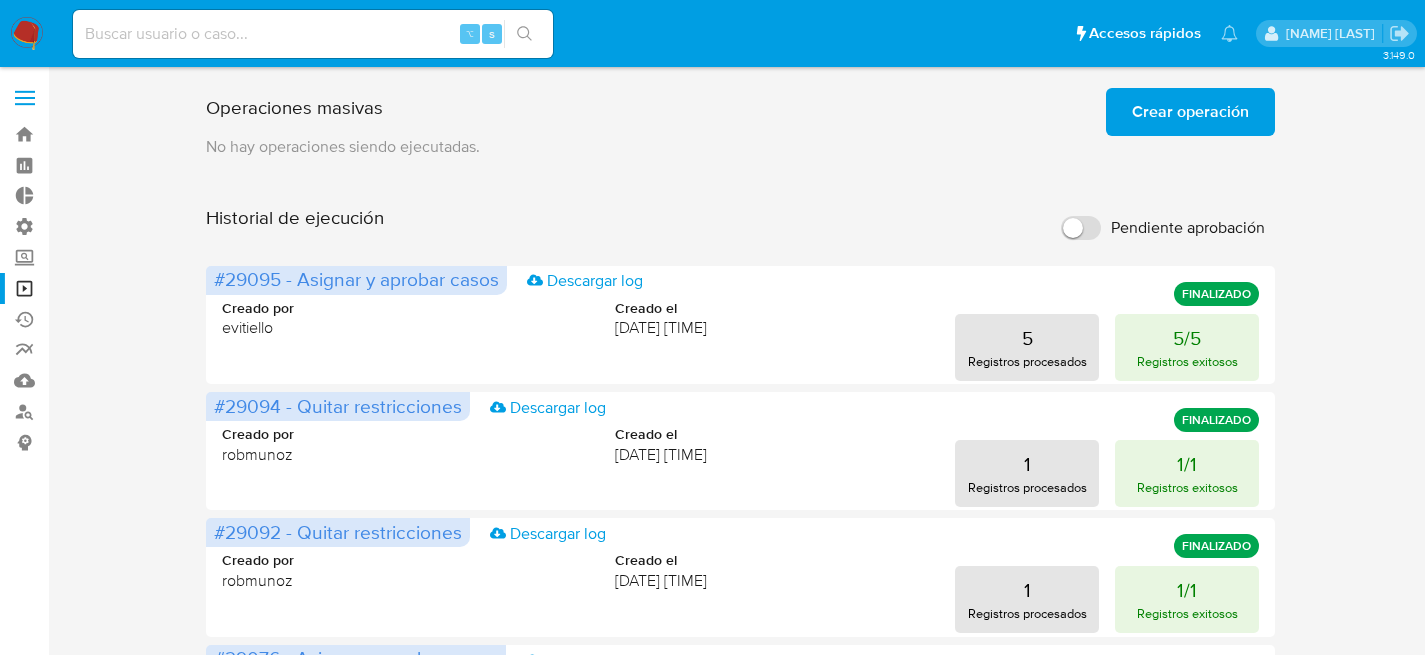 click on "Crear operación" at bounding box center [1190, 112] 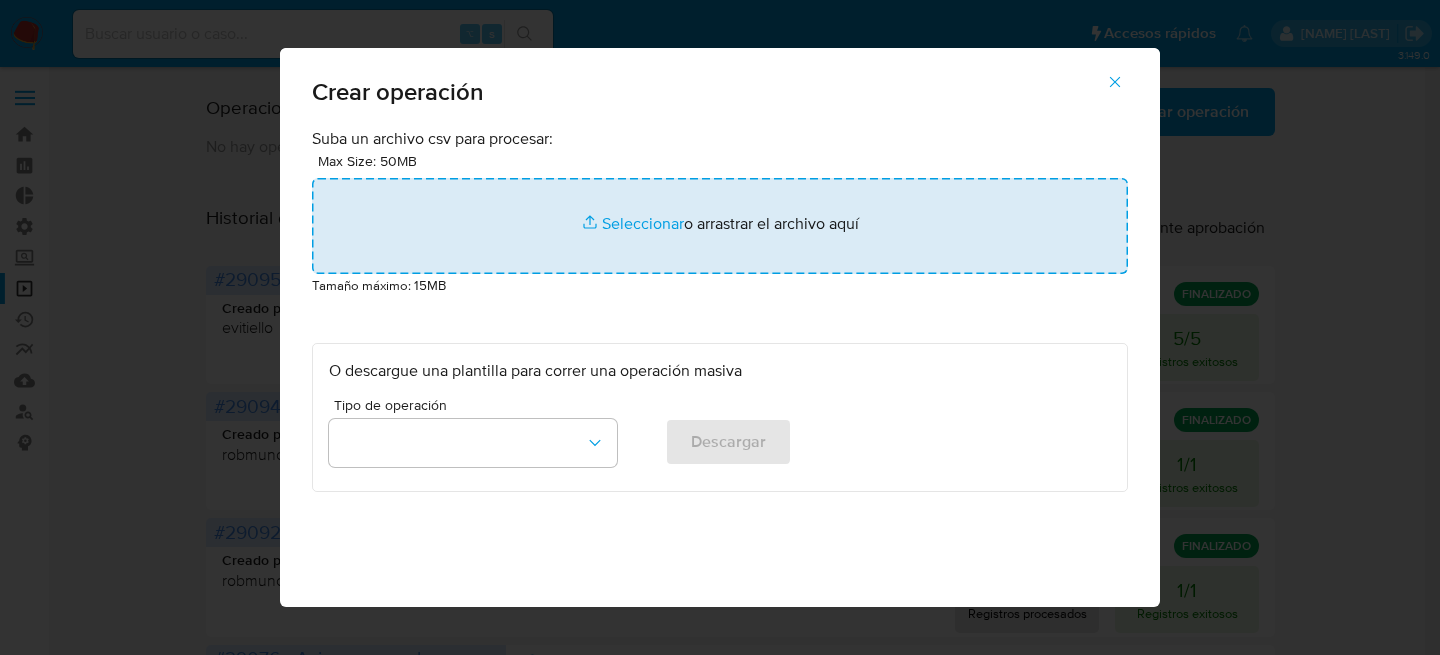 click at bounding box center (720, 226) 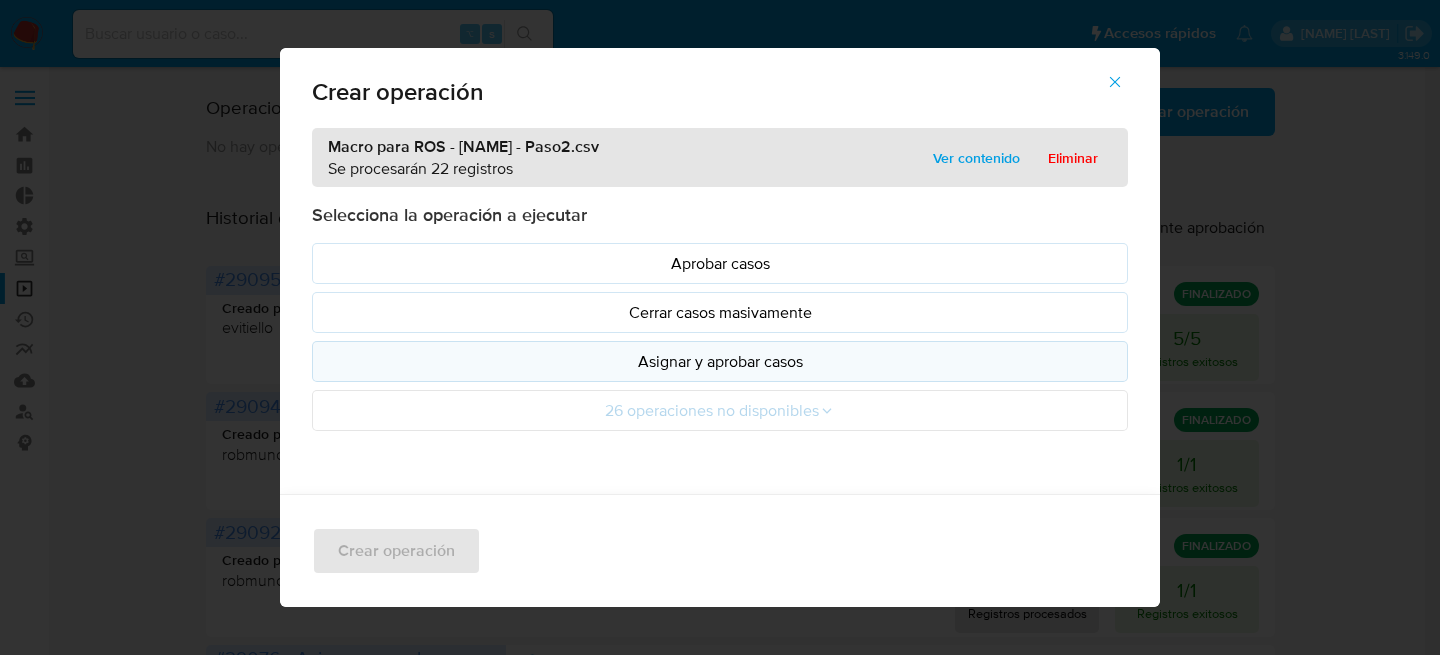click on "Asignar y aprobar casos" at bounding box center [720, 361] 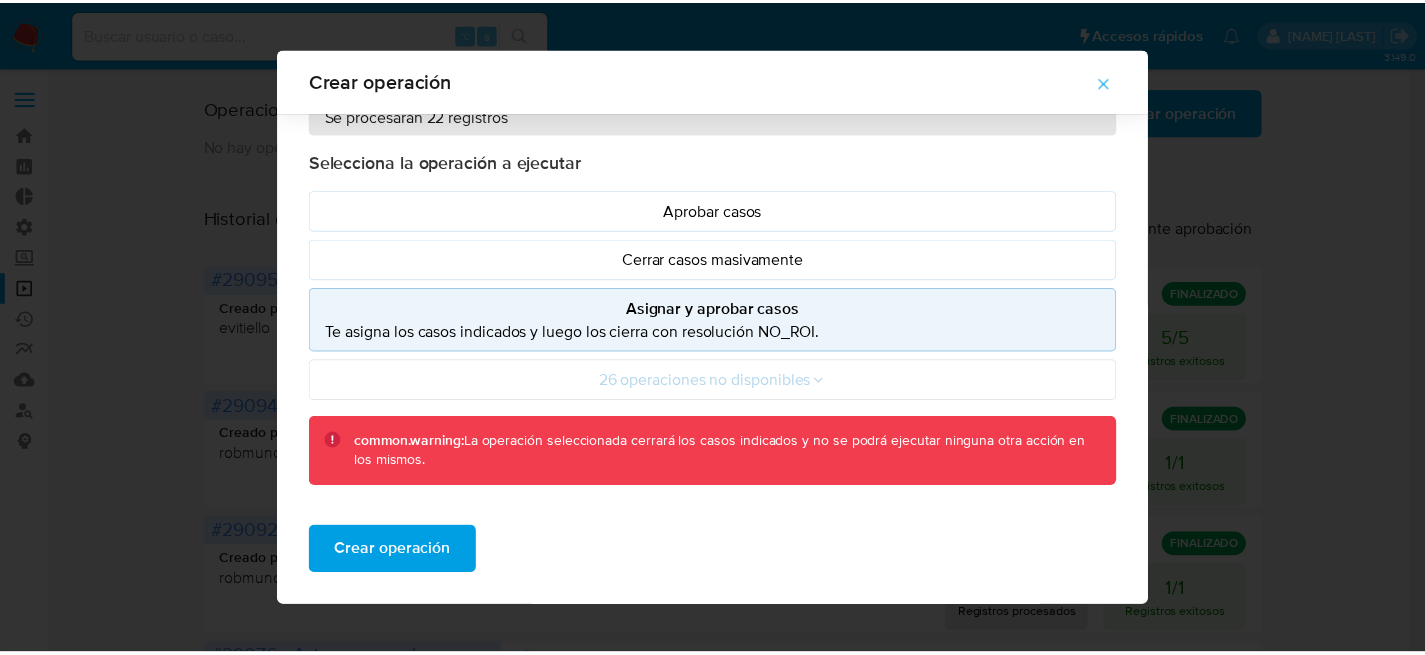 scroll, scrollTop: 0, scrollLeft: 0, axis: both 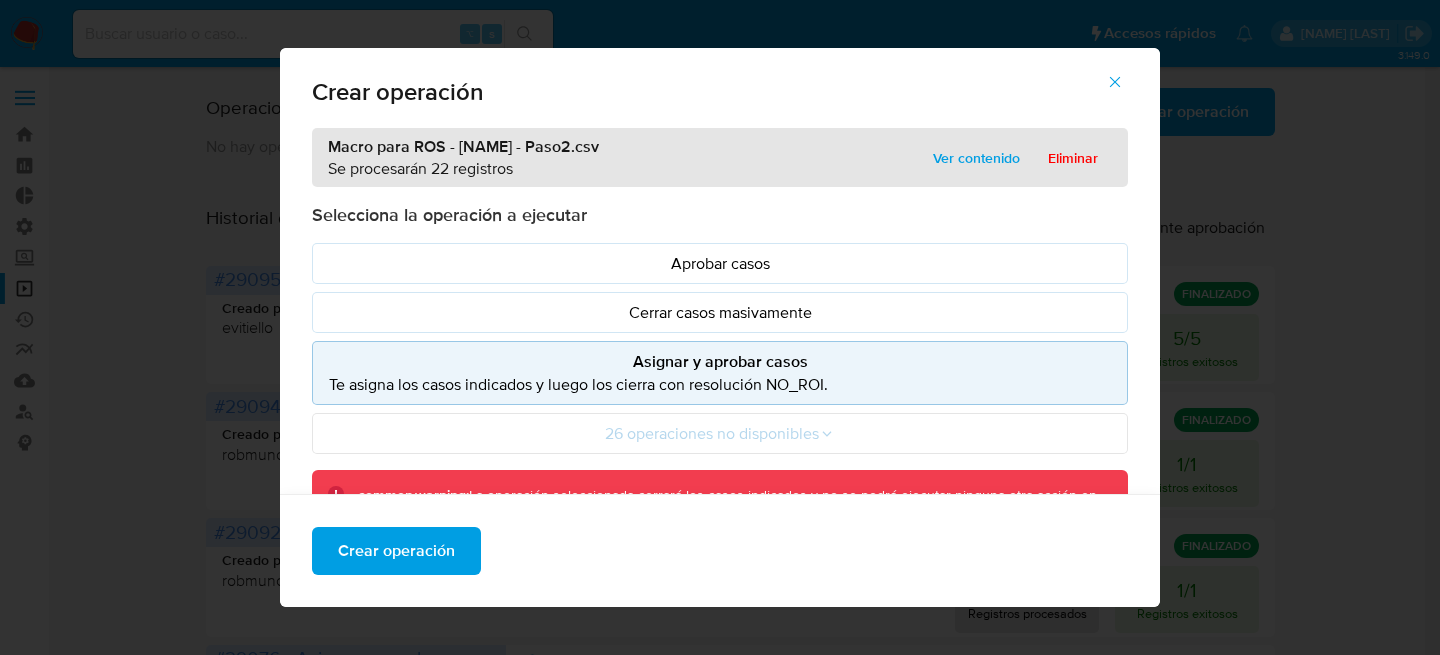 click on "Crear operación" at bounding box center [720, 550] 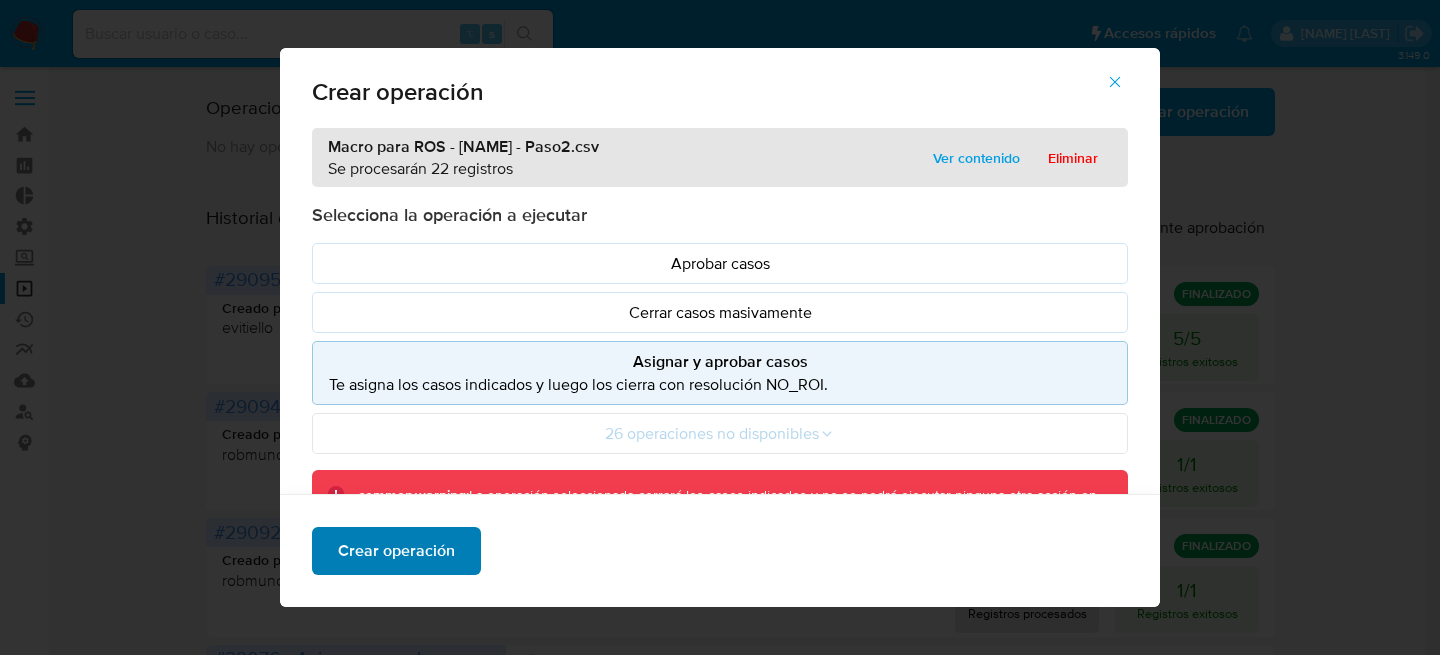 click on "Crear operación" at bounding box center [396, 551] 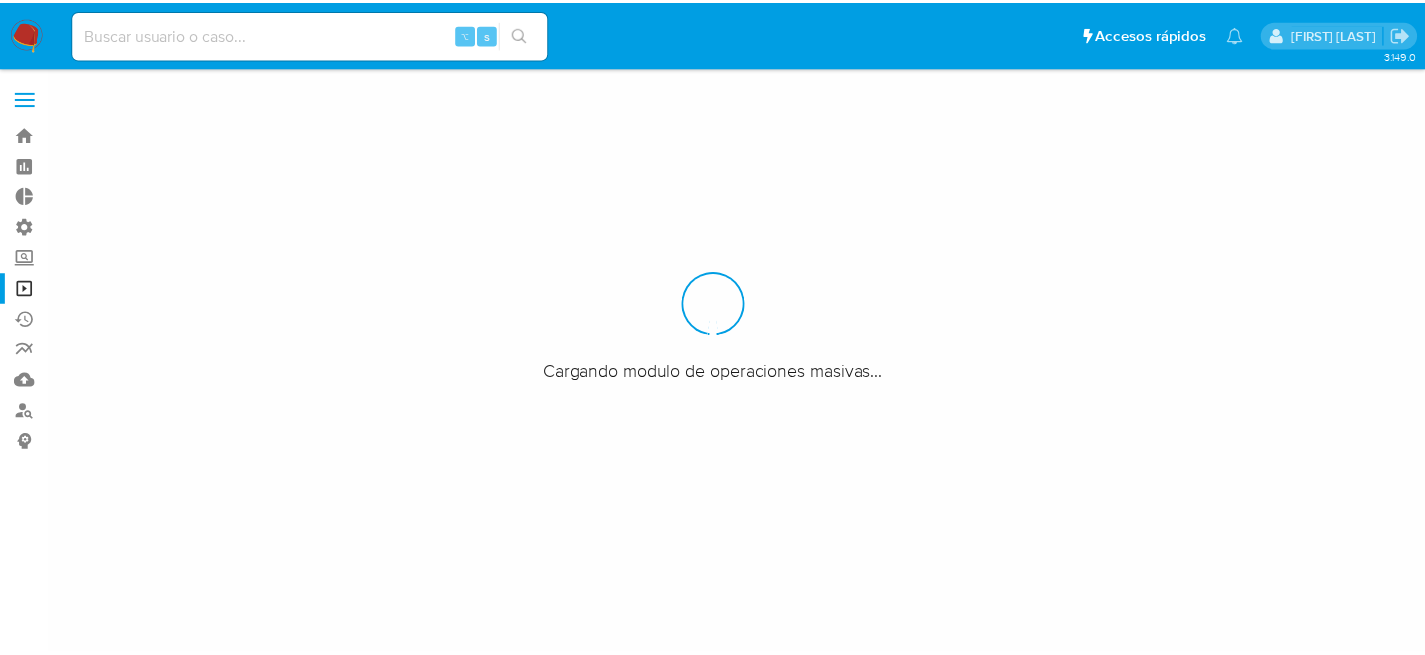 scroll, scrollTop: 0, scrollLeft: 0, axis: both 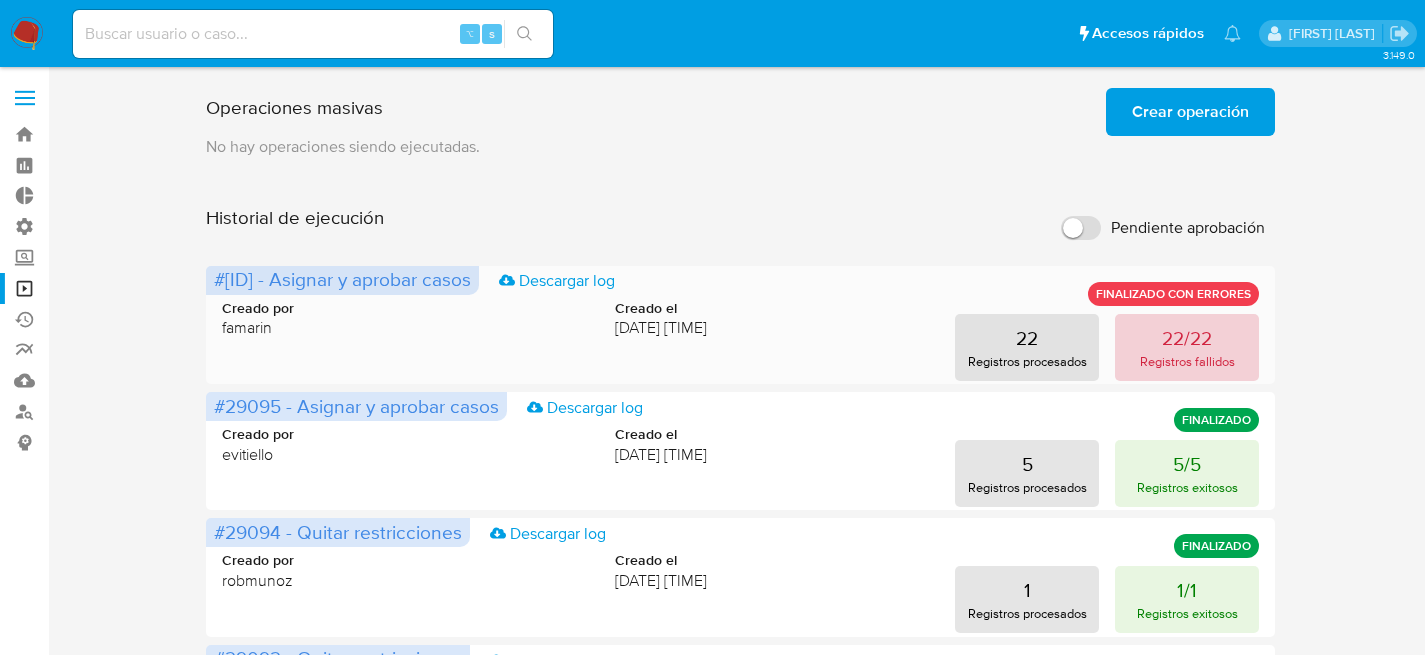 click on "22/22" at bounding box center (1187, 338) 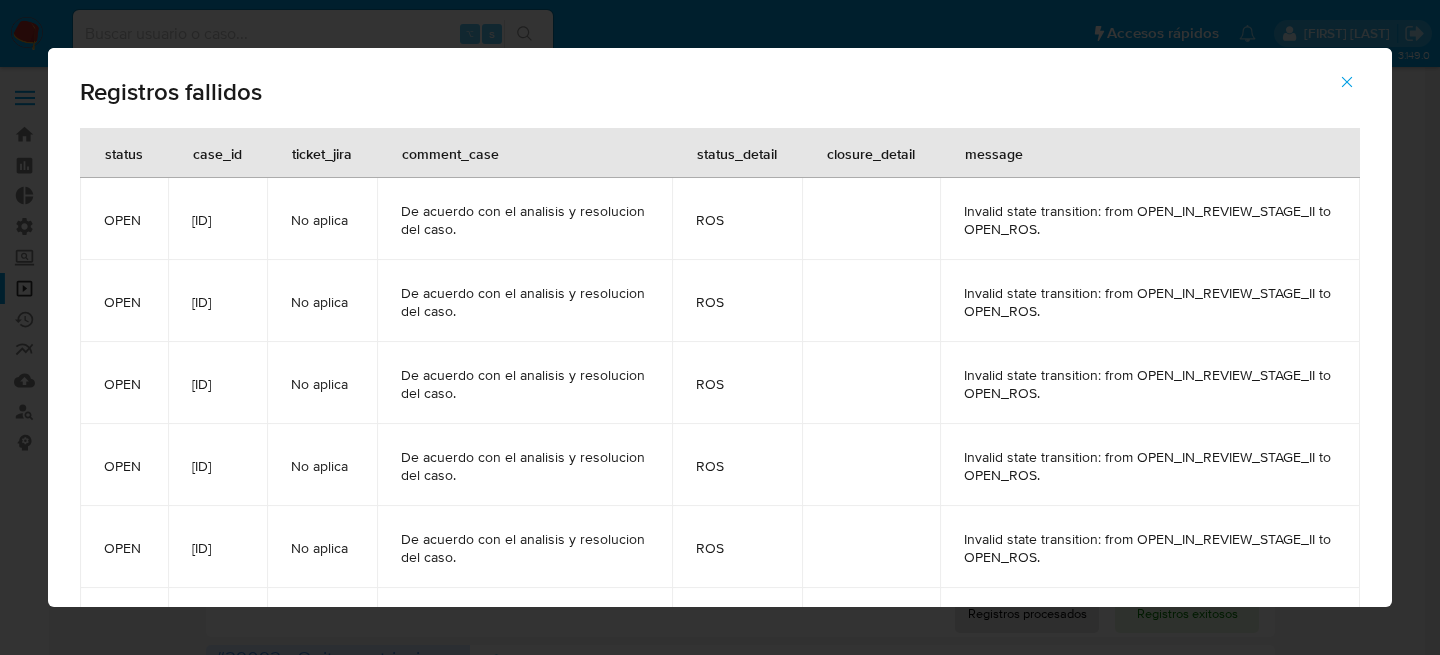 drag, startPoint x: 1040, startPoint y: 274, endPoint x: 1409, endPoint y: 366, distance: 380.29593 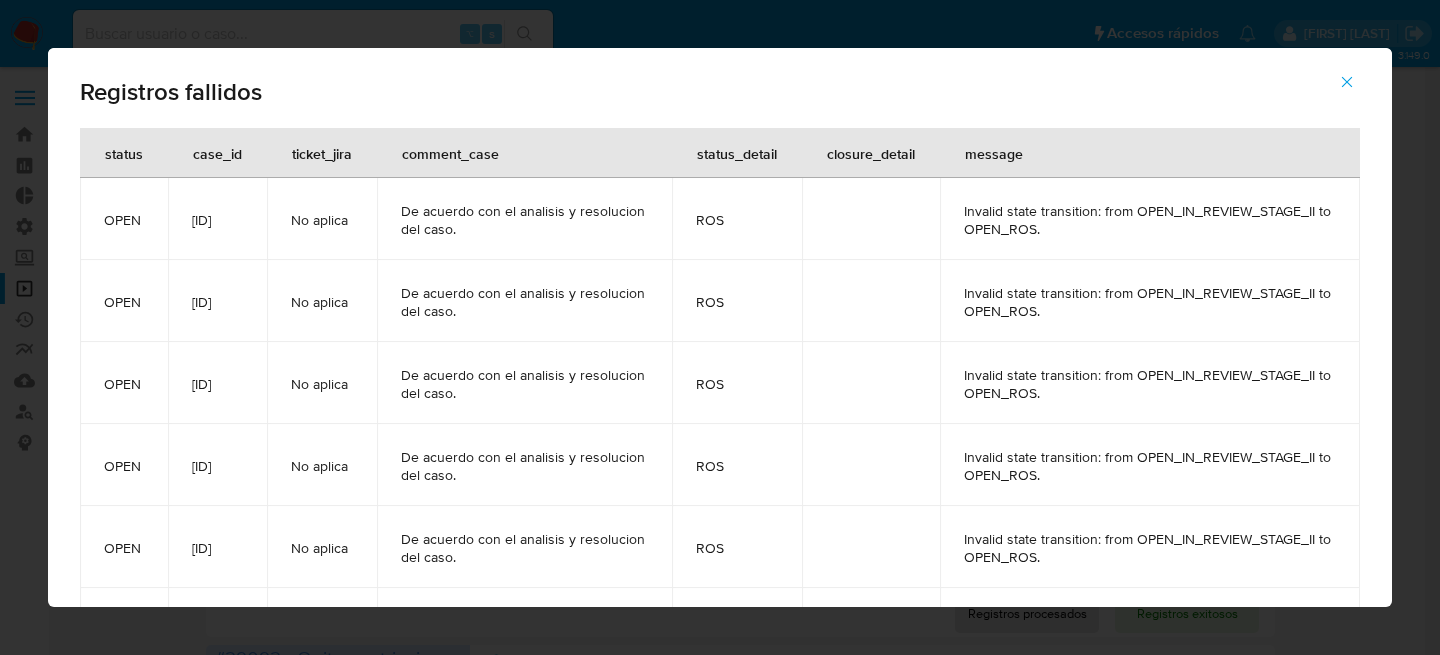 click on "De acuerdo con el analisis y resolucion del caso." at bounding box center [524, 383] 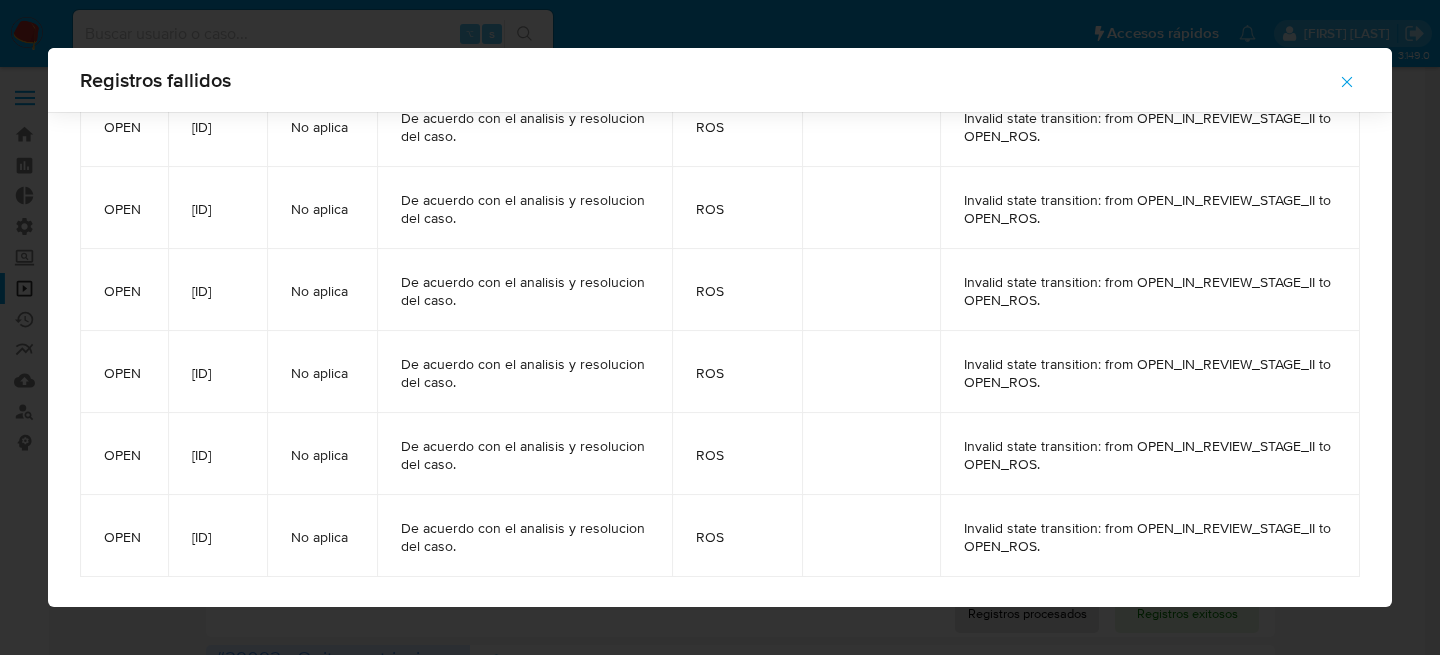 scroll, scrollTop: 1391, scrollLeft: 0, axis: vertical 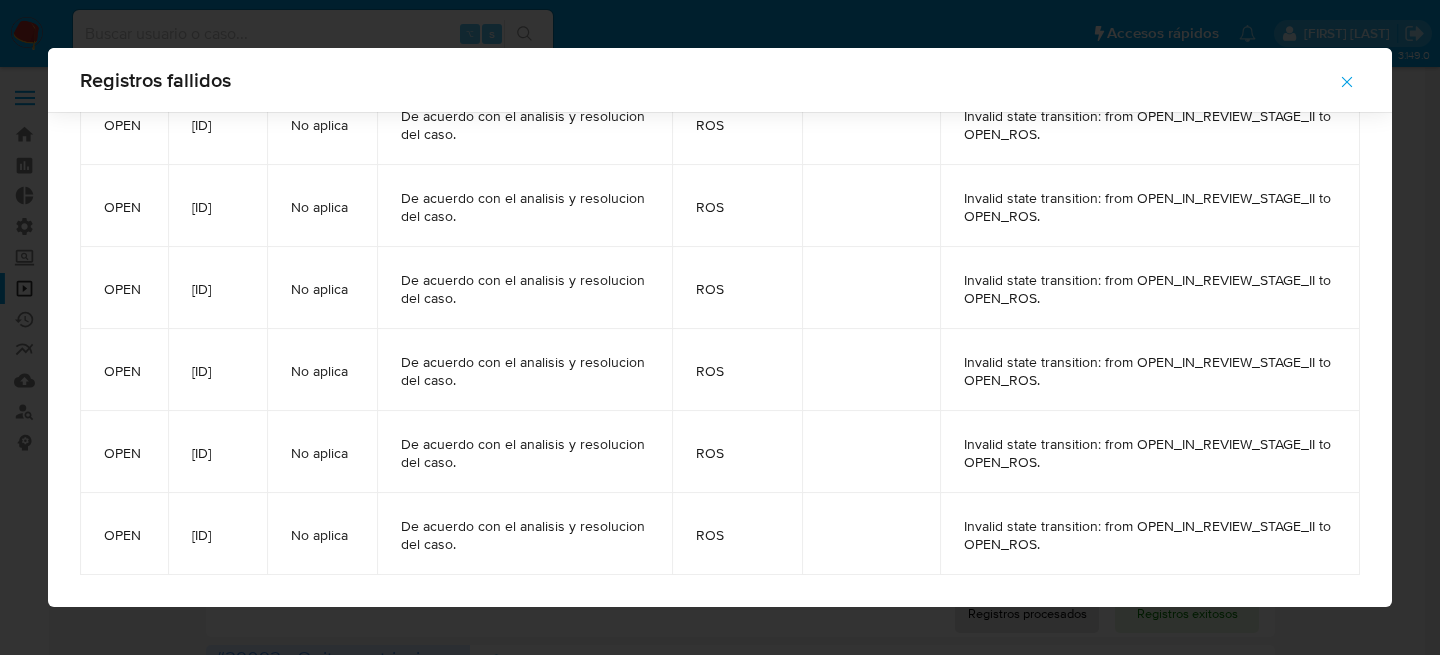 click on "Registros fallidos status case_id ticket_jira comment_case status_detail closure_detail message OPEN 4xyVrXI4y7t36RTiTxx0jcPg No aplica De acuerdo con el analisis y resolucion del caso. ROS Invalid state transition: from OPEN_IN_REVIEW_STAGE_II to OPEN_ROS. OPEN 4vlSKfUFFzeCVEF2ZJOLpnCn No aplica De acuerdo con el analisis y resolucion del caso. ROS Invalid state transition: from OPEN_IN_REVIEW_STAGE_II to OPEN_ROS. OPEN 2fleOfBuByyL8iMv7EcygL6B No aplica De acuerdo con el analisis y resolucion del caso. ROS Invalid state transition: from OPEN_IN_REVIEW_STAGE_II to OPEN_ROS. OPEN WmCyExYM0jPXyVZVR9m8UYyw No aplica De acuerdo con el analisis y resolucion del caso. ROS Invalid state transition: from OPEN_IN_REVIEW_STAGE_II to OPEN_ROS. OPEN cJYF5PARoPCdihR2XLSoeuD3 No aplica De acuerdo con el analisis y resolucion del caso. ROS Invalid state transition: from OPEN_IN_REVIEW_STAGE_II to OPEN_ROS. OPEN 5yTrWknbEjdCSfmjvzGVVEFN No aplica De acuerdo con el analisis y resolucion del caso. ROS OPEN No aplica ROS OPEN" at bounding box center [720, 327] 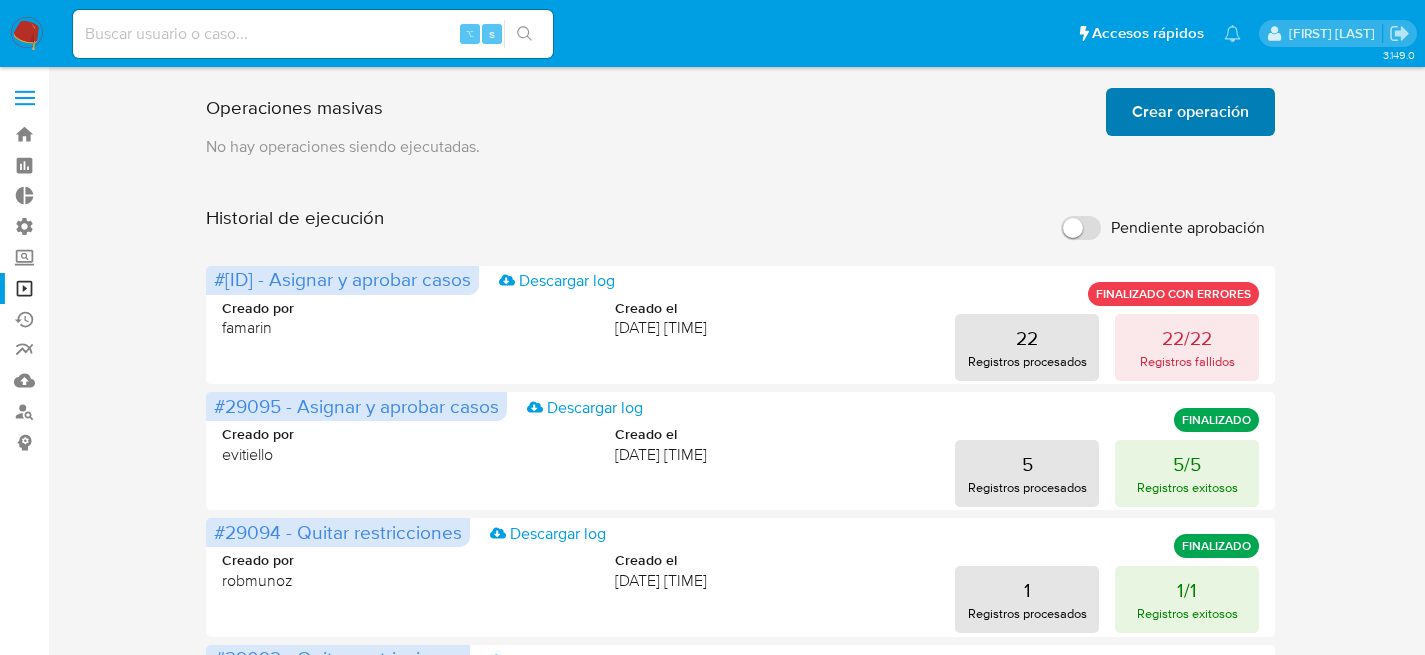 click on "Operaciones masivas Crear operación   Sólo puede haber hasta un máximo de 5 operaciones encoladas" at bounding box center [741, 108] 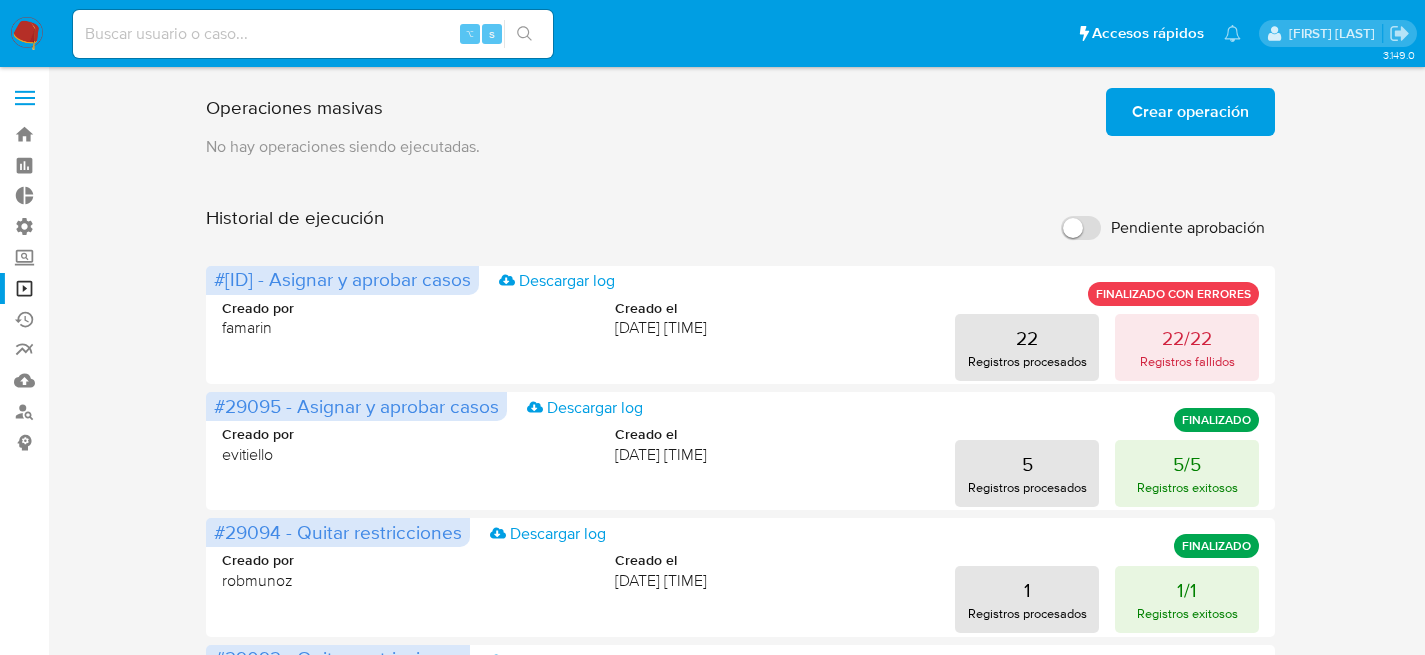 click on "Crear operación" at bounding box center [1190, 112] 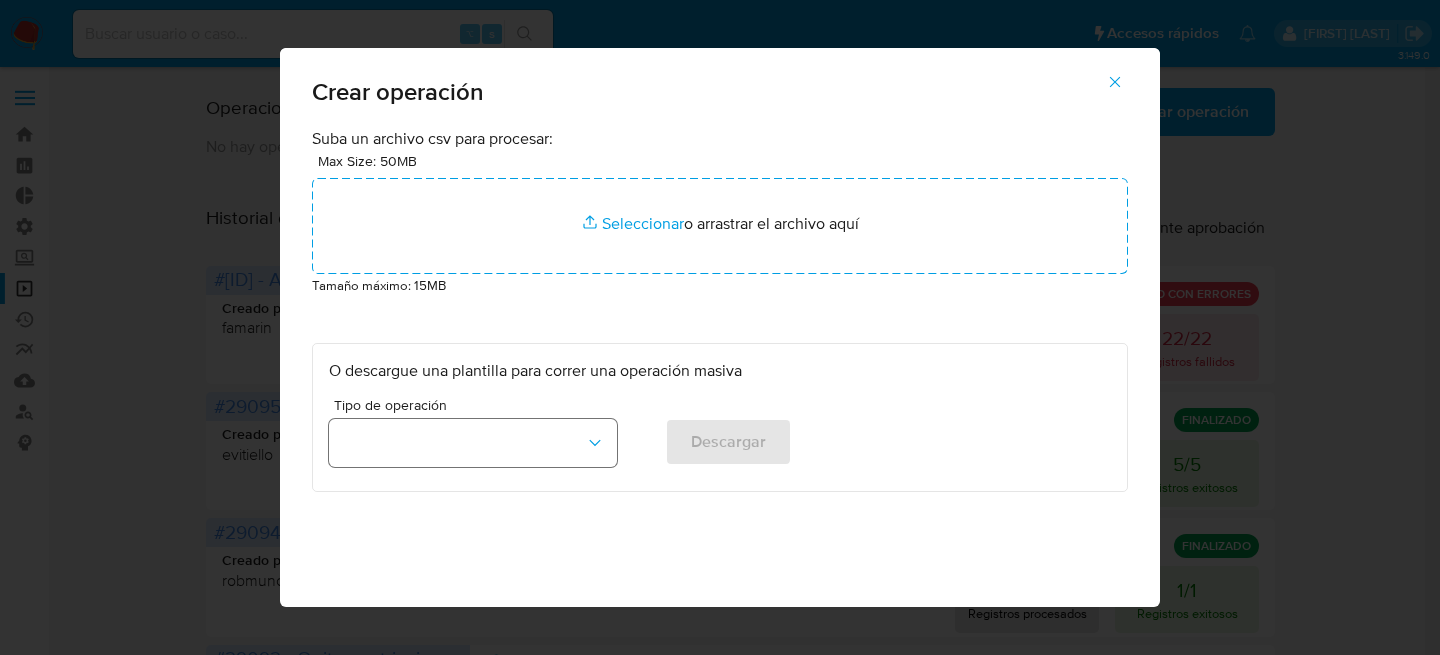 click at bounding box center (473, 443) 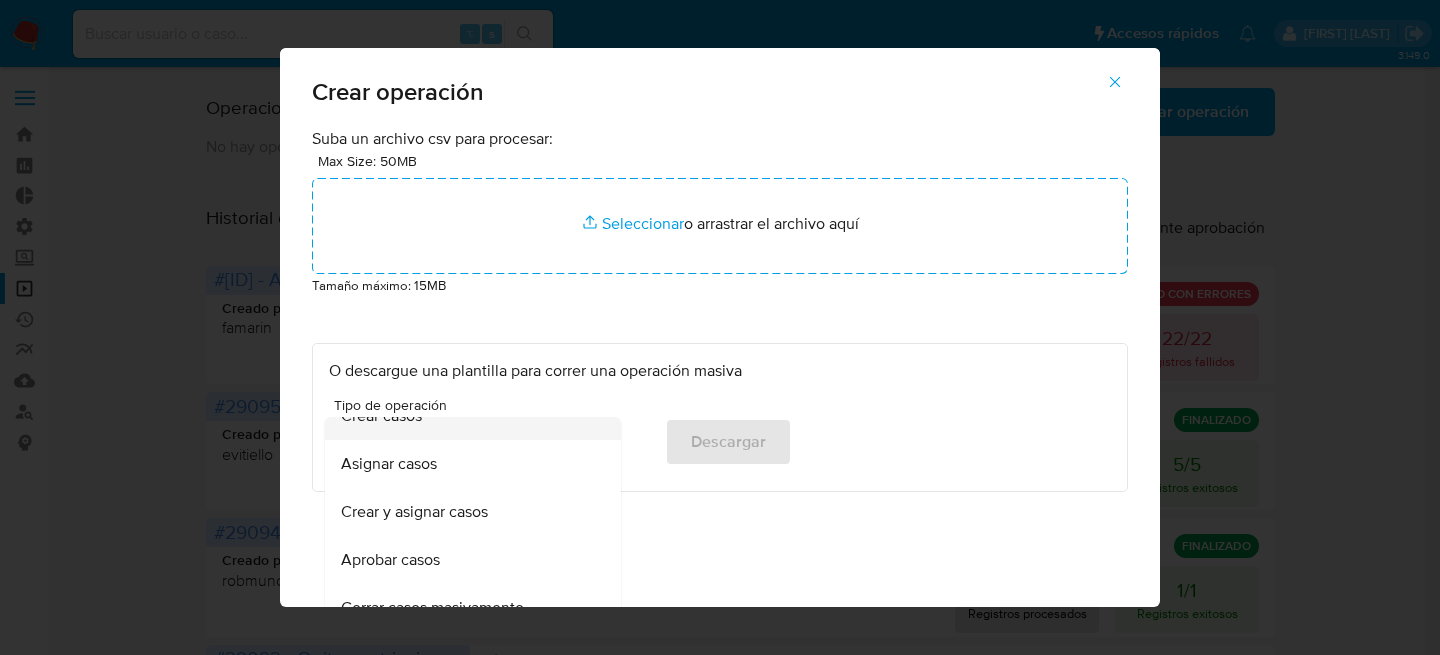 scroll, scrollTop: 0, scrollLeft: 0, axis: both 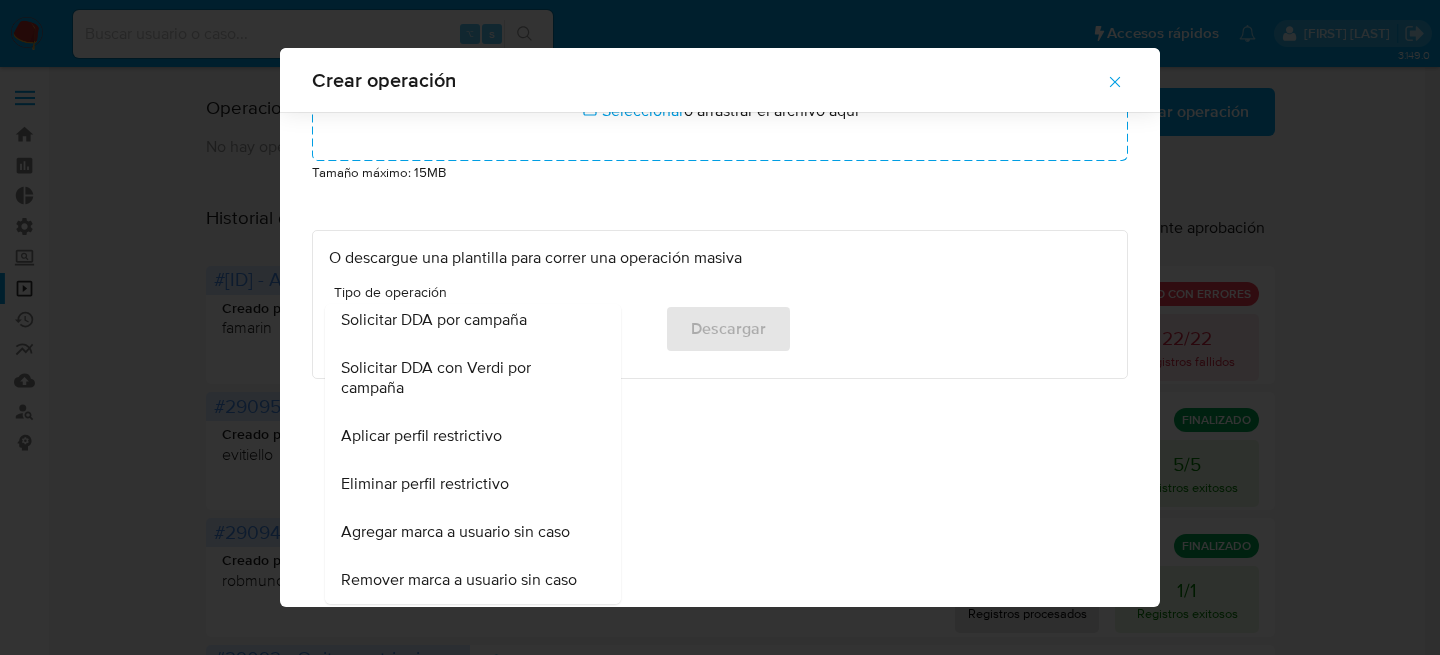 click on "Suba un archivo csv para procesar: Max Size: 50MB Seleccionar archivos Seleccionar  o arrastrar el archivo aquí Tamaño máximo: 15MB O descargue una plantilla para correr una operación masiva Tipo de operación Crear casos Asignar casos Crear y asignar casos Aprobar casos Cerrar casos masivamente Asignar y aprobar casos Agregar a listas internas Eliminar de listas internas Agregar a listas internas (sin ID de caso) Guardar en previous match y análisis de eventos Aplicar restricciones Aplicar restricciones screening Aplicar restricciones Cierre Relacionamiento Quitar restricciones Quitar restricciones de screening Quitar restricciones de Cierre Relacionamiento Solicitar DDA Agregar información de inventario ROS Solicitar actualización de legajo. Agregar marca Remover marca Enviar chat masivo Solicitar DDA con Verdi Solicitar DDA por campaña Solicitar DDA con Verdi por campaña Aplicar perfil restrictivo Eliminar perfil restrictivo Agregar marca a usuario sin caso Remover marca a usuario sin caso" at bounding box center (720, 311) 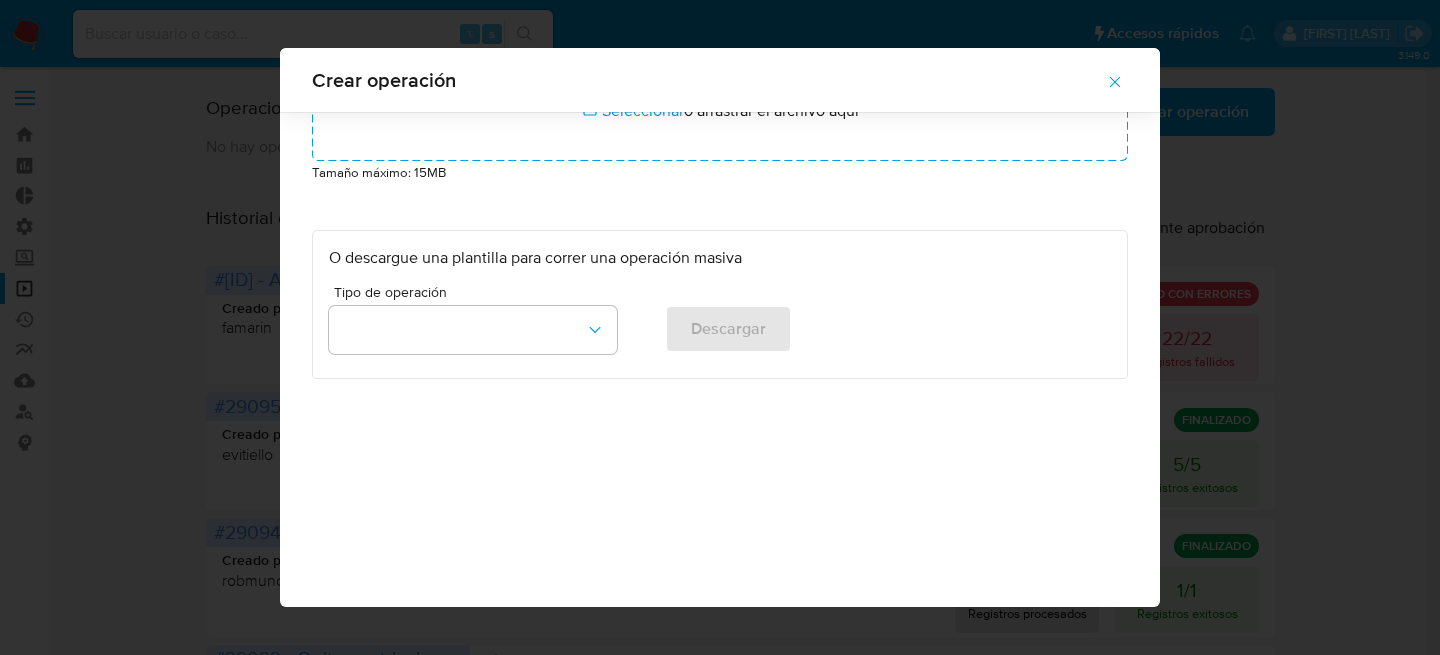 click on "Crear operación Suba un archivo csv para procesar: Max Size: 50MB Seleccionar archivos Seleccionar  o arrastrar el archivo aquí Tamaño máximo: 15MB O descargue una plantilla para correr una operación masiva Tipo de operación Descargar" at bounding box center [720, 327] 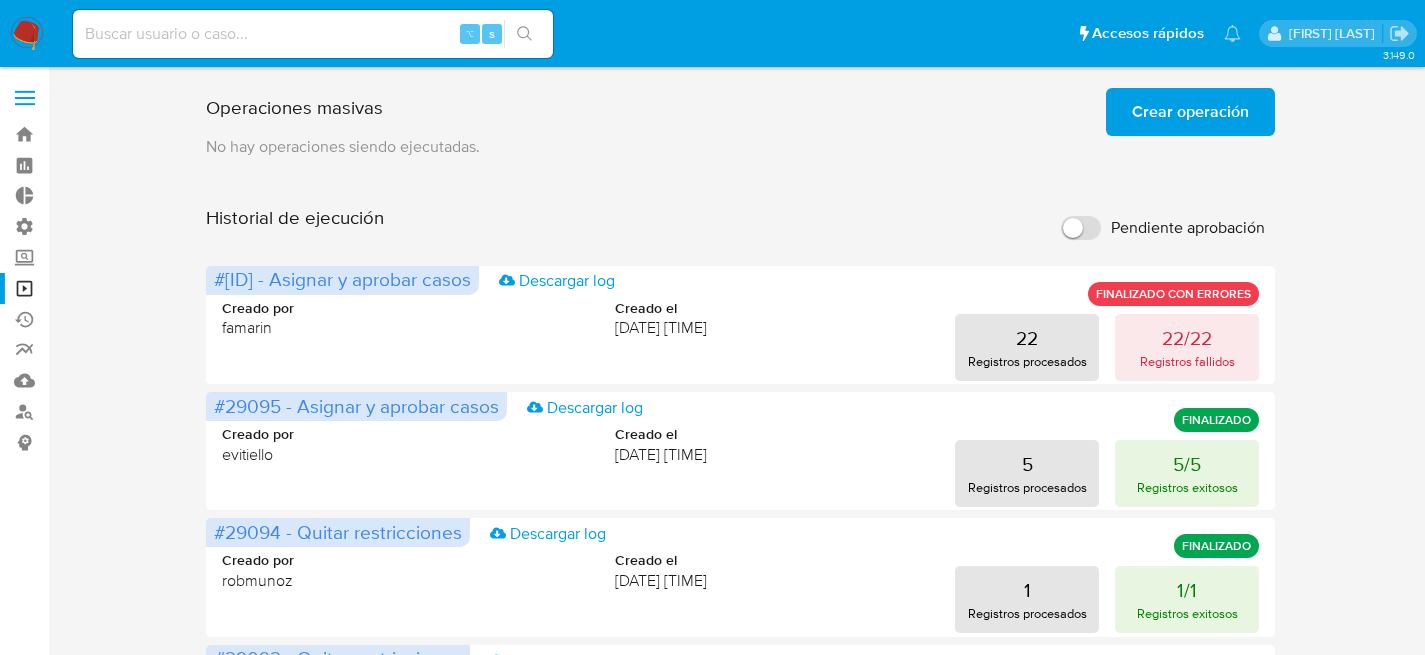 click on "Operaciones masivas Crear operación   Sólo puede haber hasta un máximo de 5 operaciones encoladas No hay operaciones siendo ejecutadas. Historial de ejecución Pendiente aprobación #29097 - Asignar y aprobar casos   Descargar log FINALIZADO CON ERRORES Creado por famarin Creado el 04/08/2025 16:22:01 22 Registros procesados 22/22 Registros fallidos #29095 - Asignar y aprobar casos   Descargar log FINALIZADO Creado por evitiello Creado el 04/08/2025 12:11:35 5 Registros procesados 5/5 Registros exitosos #29094 - Quitar restricciones   Descargar log FINALIZADO Creado por robmunoz Creado el 04/08/2025 11:58:16 1 Registros procesados 1/1 Registros exitosos #29092 - Quitar restricciones   Descargar log FINALIZADO Creado por robmunoz Creado el 04/08/2025 11:50:41 1 Registros procesados 1/1 Registros exitosos #29076 - Asignar y aprobar casos   Descargar log FINALIZADO Creado por gdeseta Creado el 01/08/2025 18:35:18 23 Registros procesados 23/23 Registros exitosos #29075 - Asignar y aprobar casos   gdeseta" at bounding box center [741, 833] 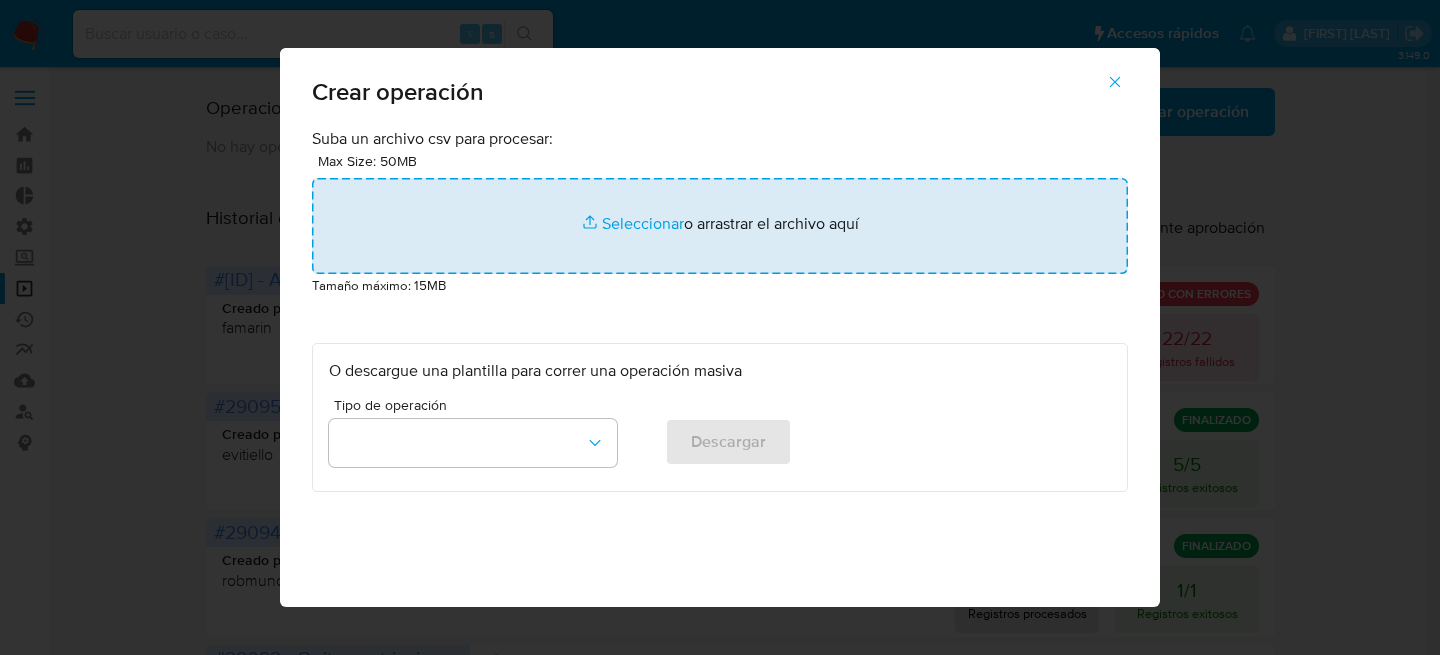 click at bounding box center (720, 226) 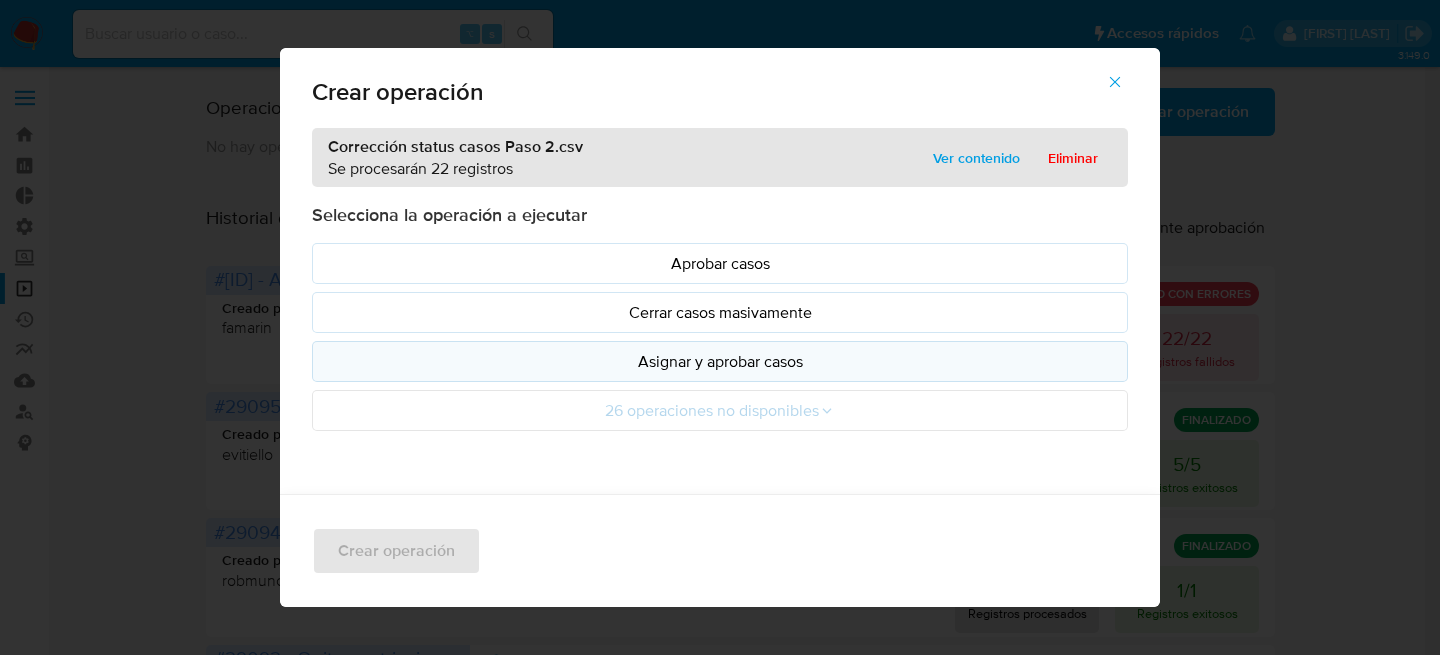 click on "Asignar y aprobar casos" at bounding box center [720, 361] 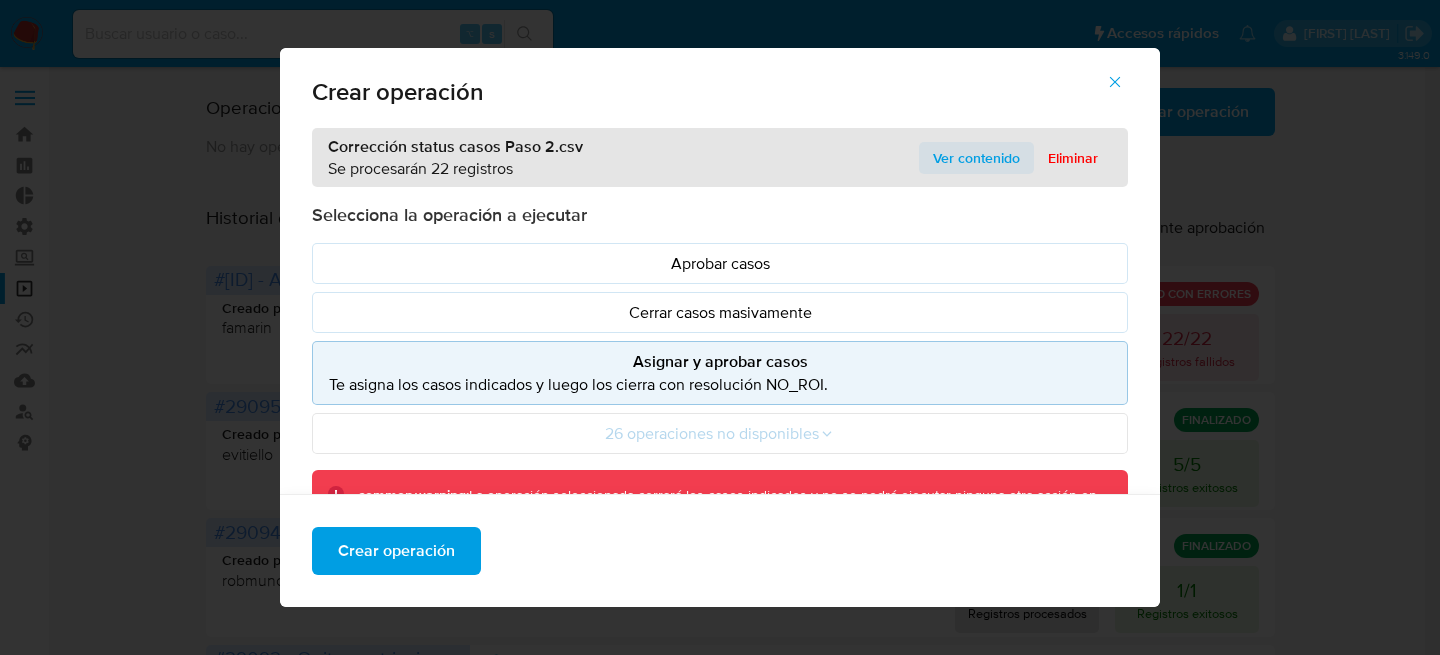 click on "Ver contenido" at bounding box center (976, 158) 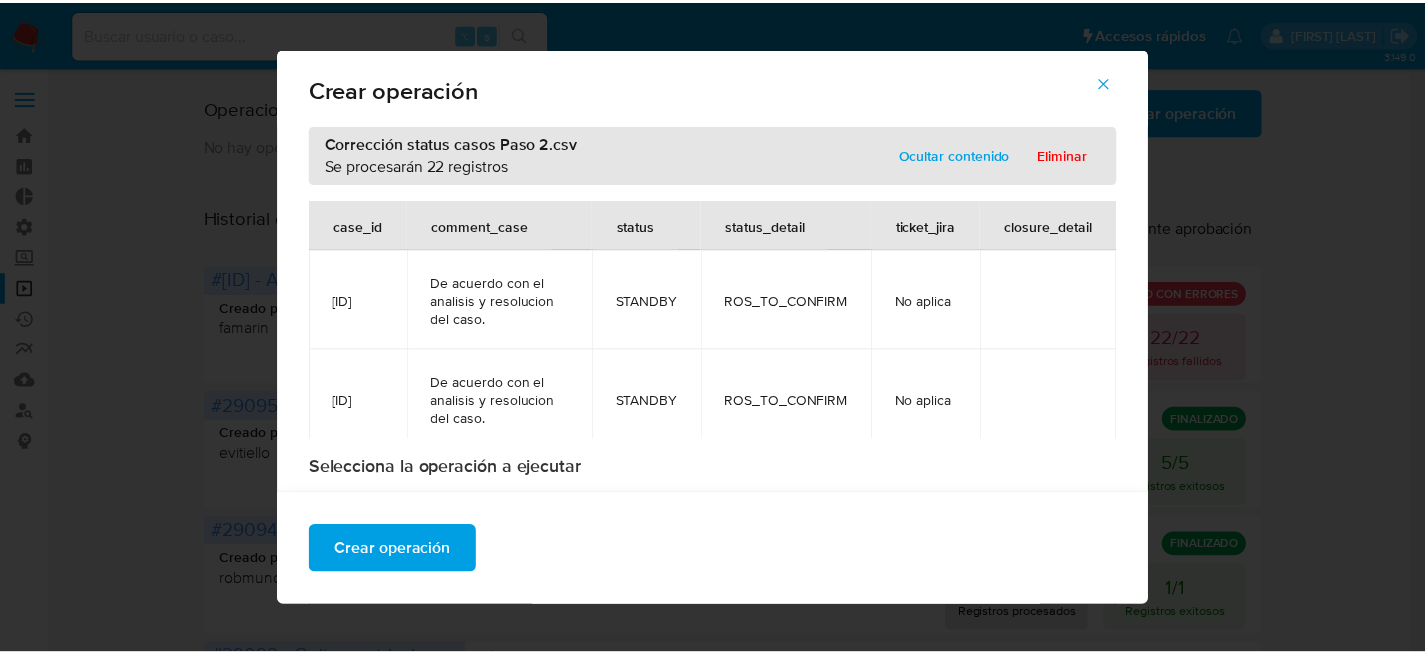 scroll, scrollTop: 4, scrollLeft: 0, axis: vertical 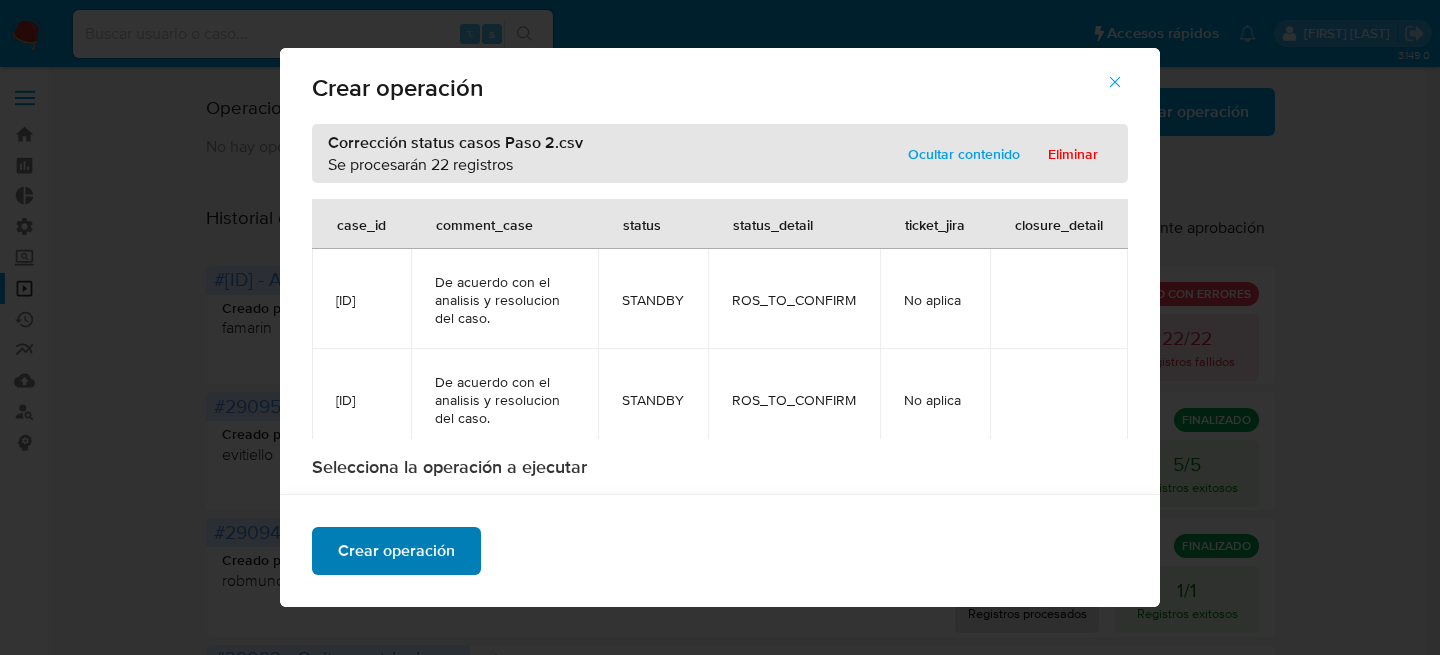 click on "Crear operación" at bounding box center (396, 551) 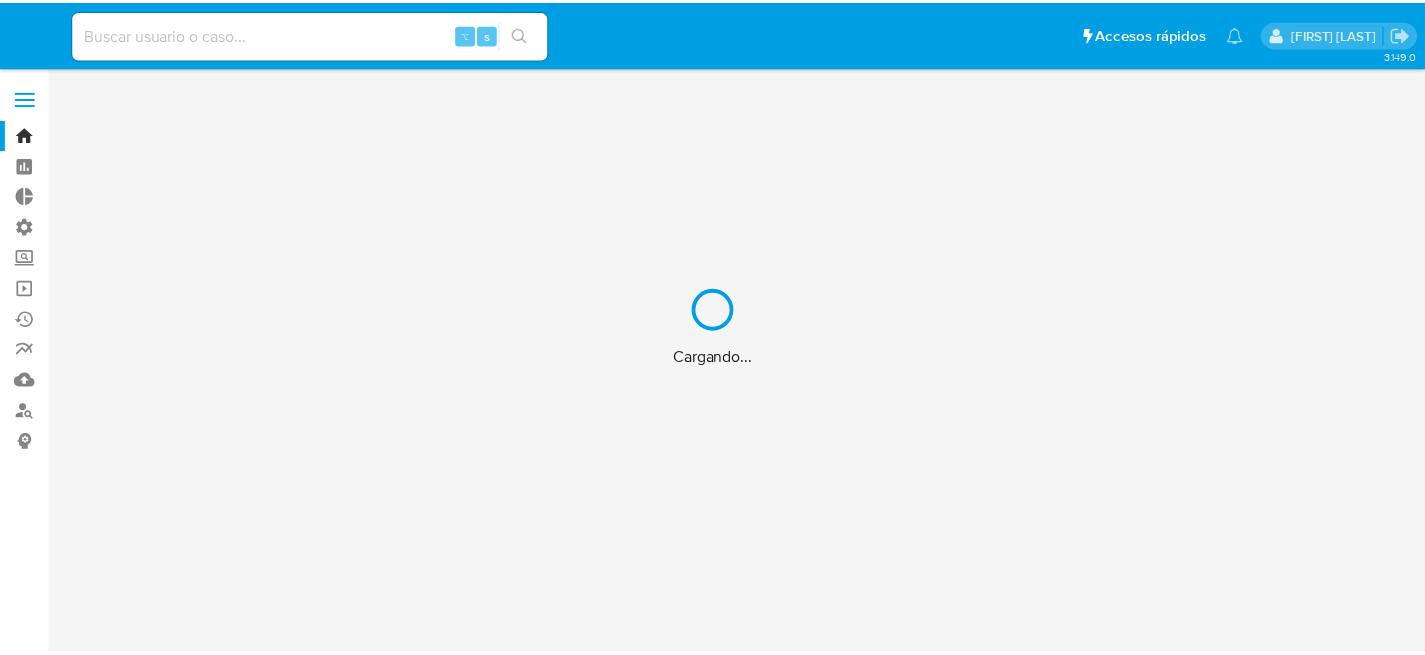 scroll, scrollTop: 0, scrollLeft: 0, axis: both 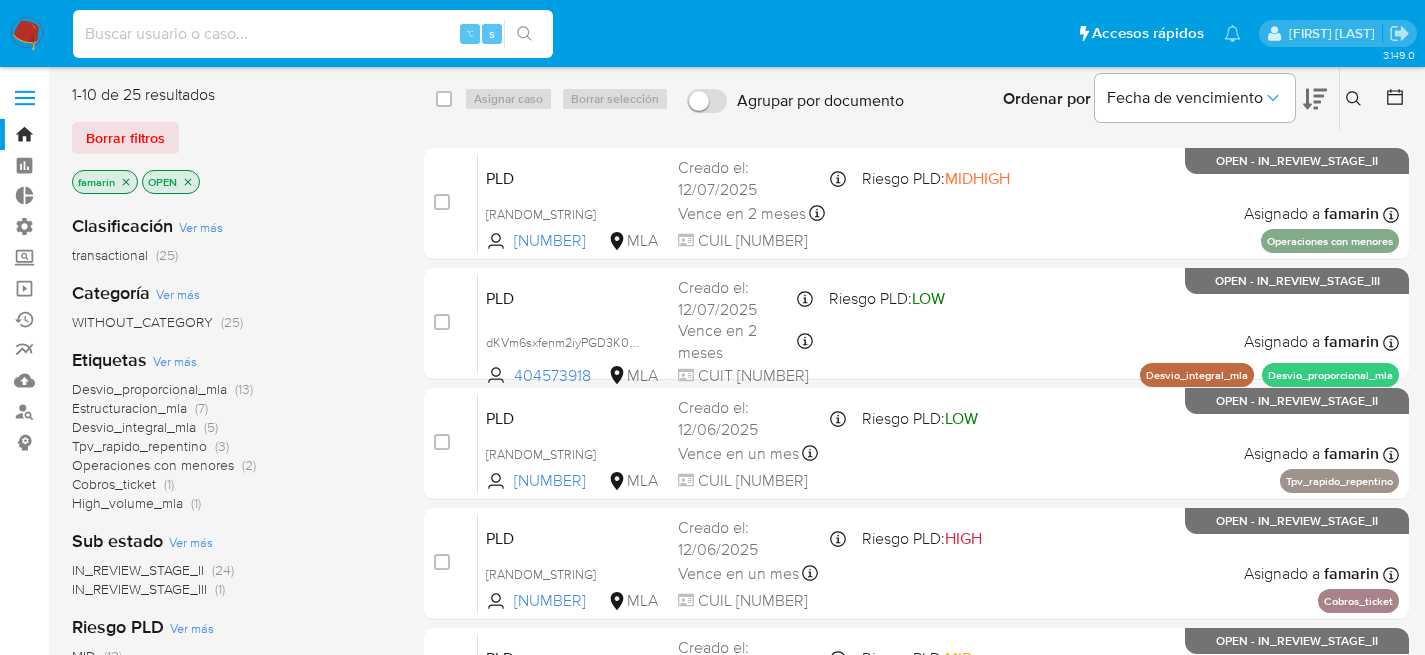 click at bounding box center [313, 34] 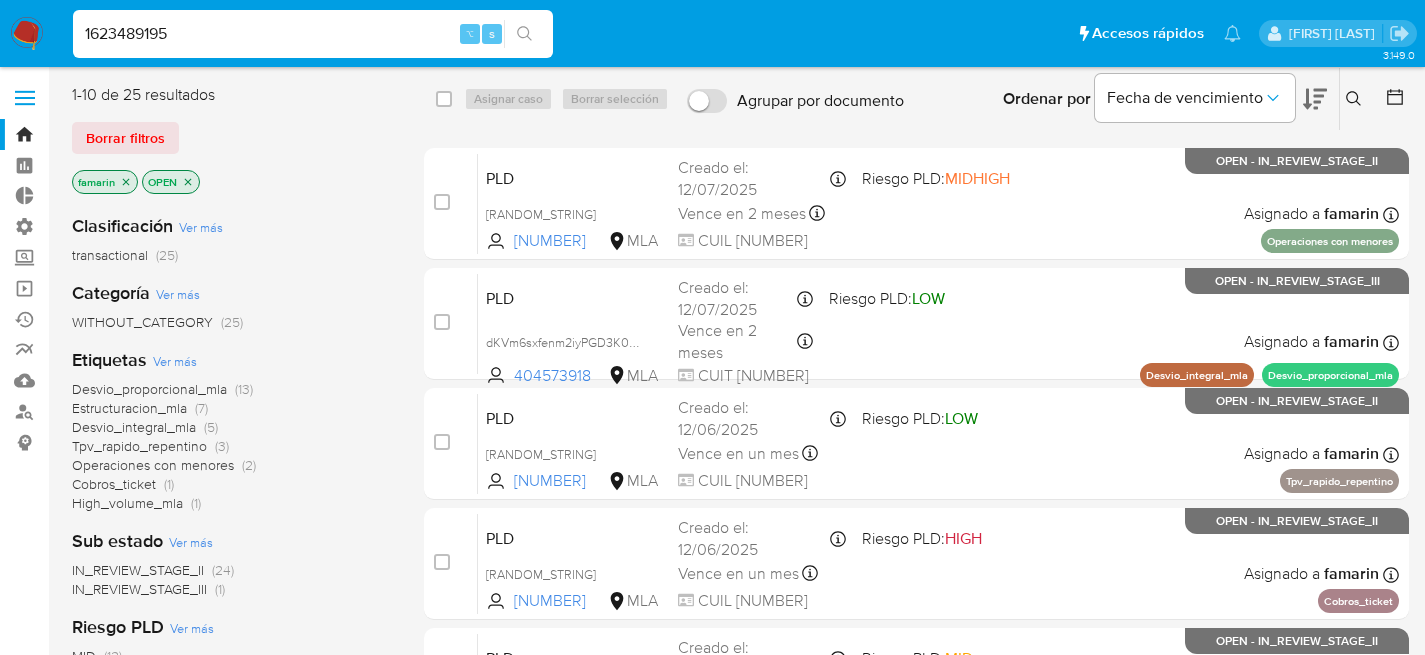 type on "1623489195" 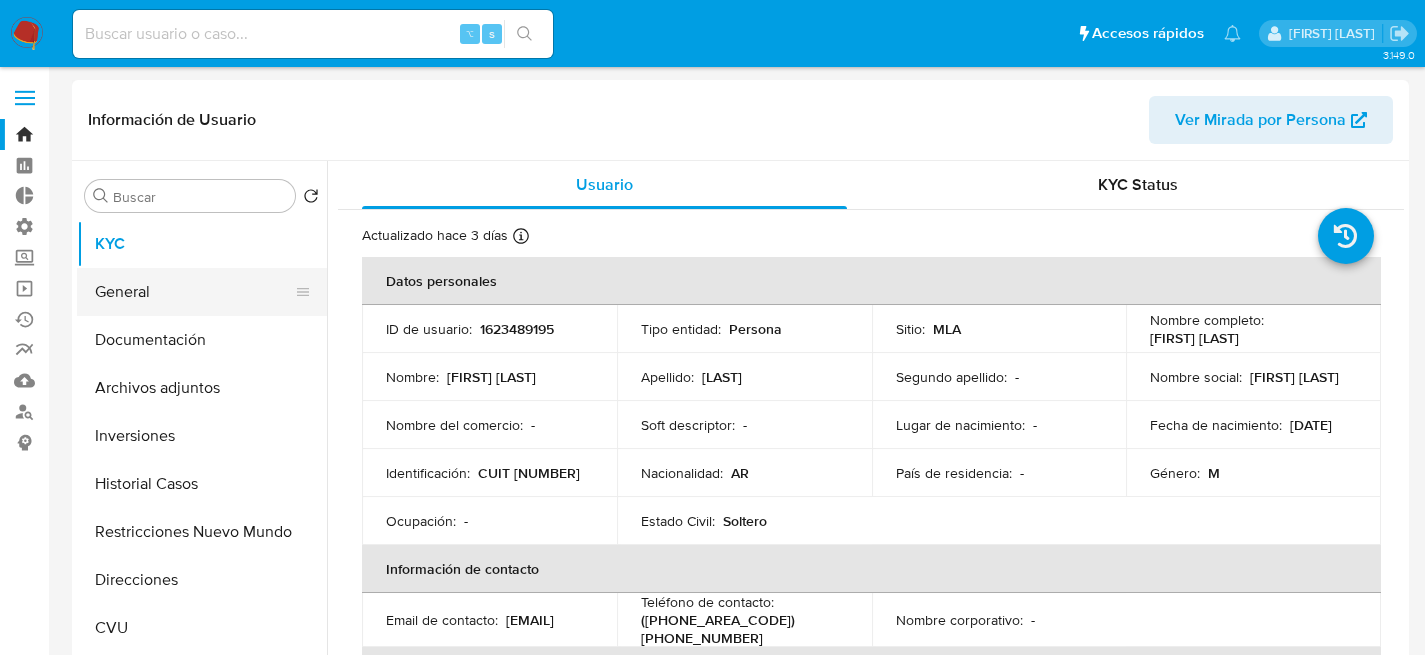 select on "10" 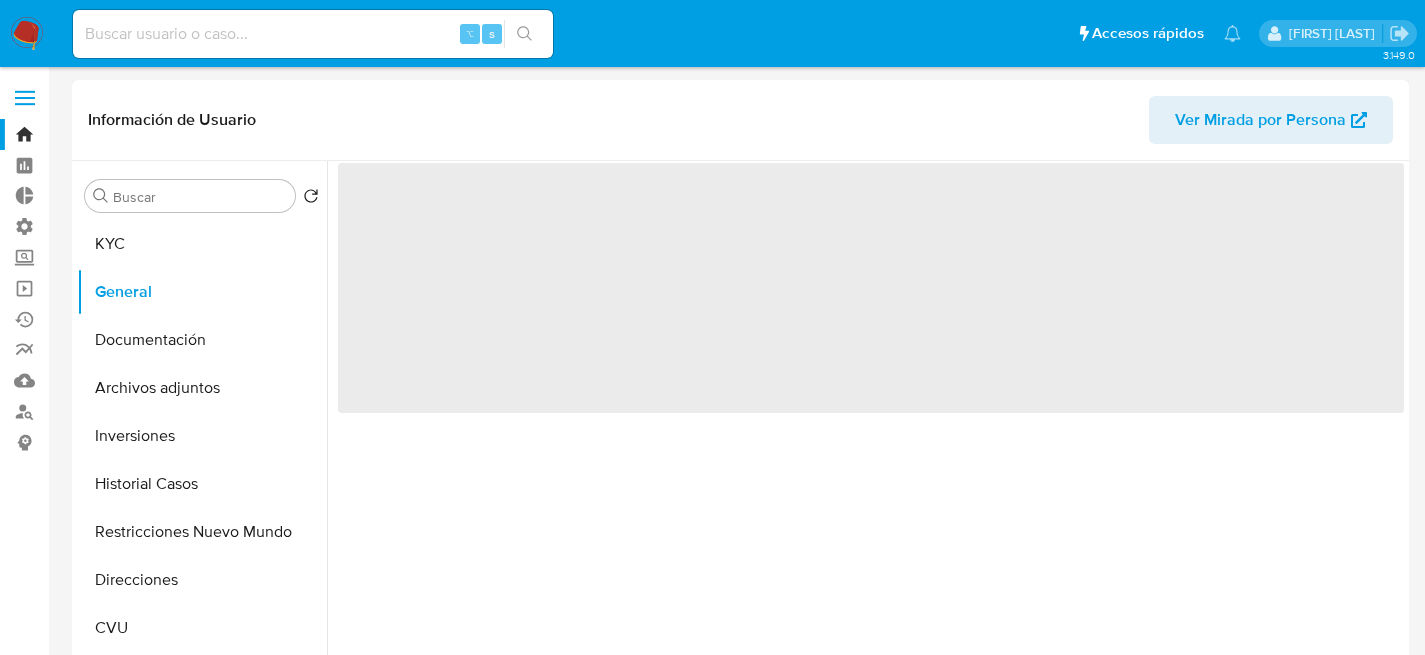 click on "‌" at bounding box center [871, 288] 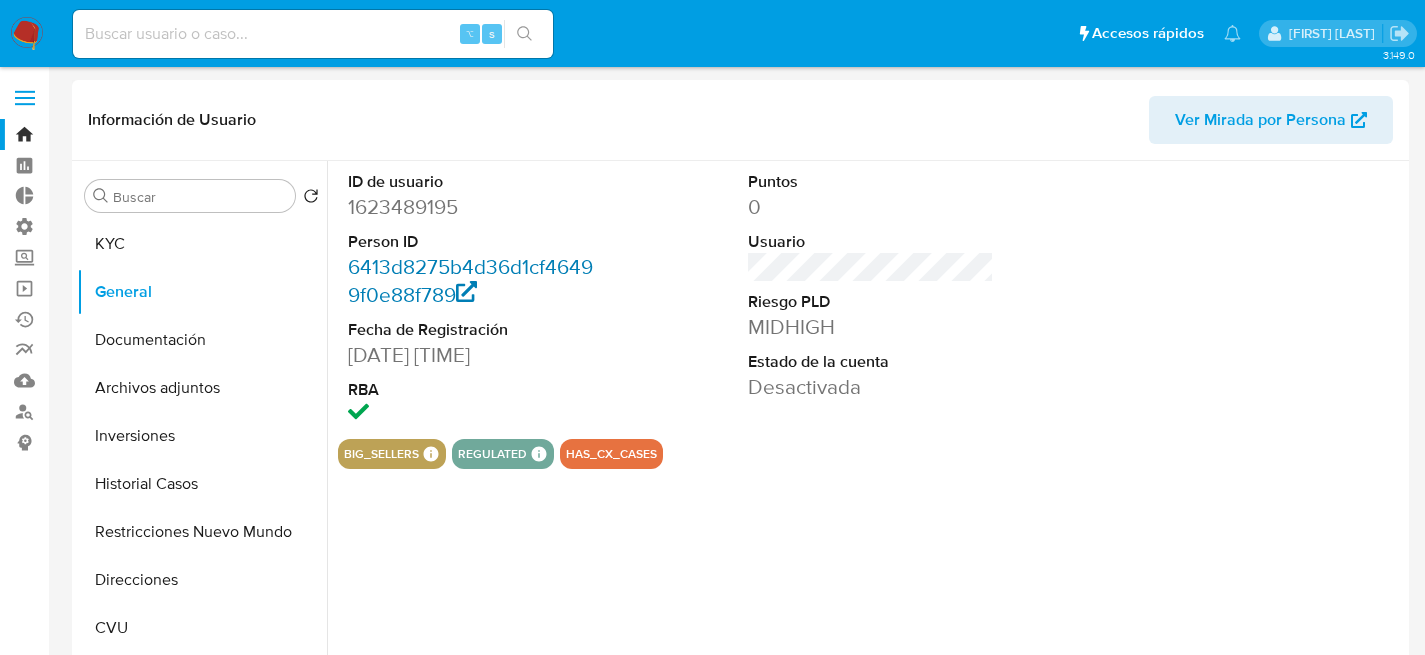 click on "6413d8275b4d36d1cf46499f0e88f789" at bounding box center (470, 280) 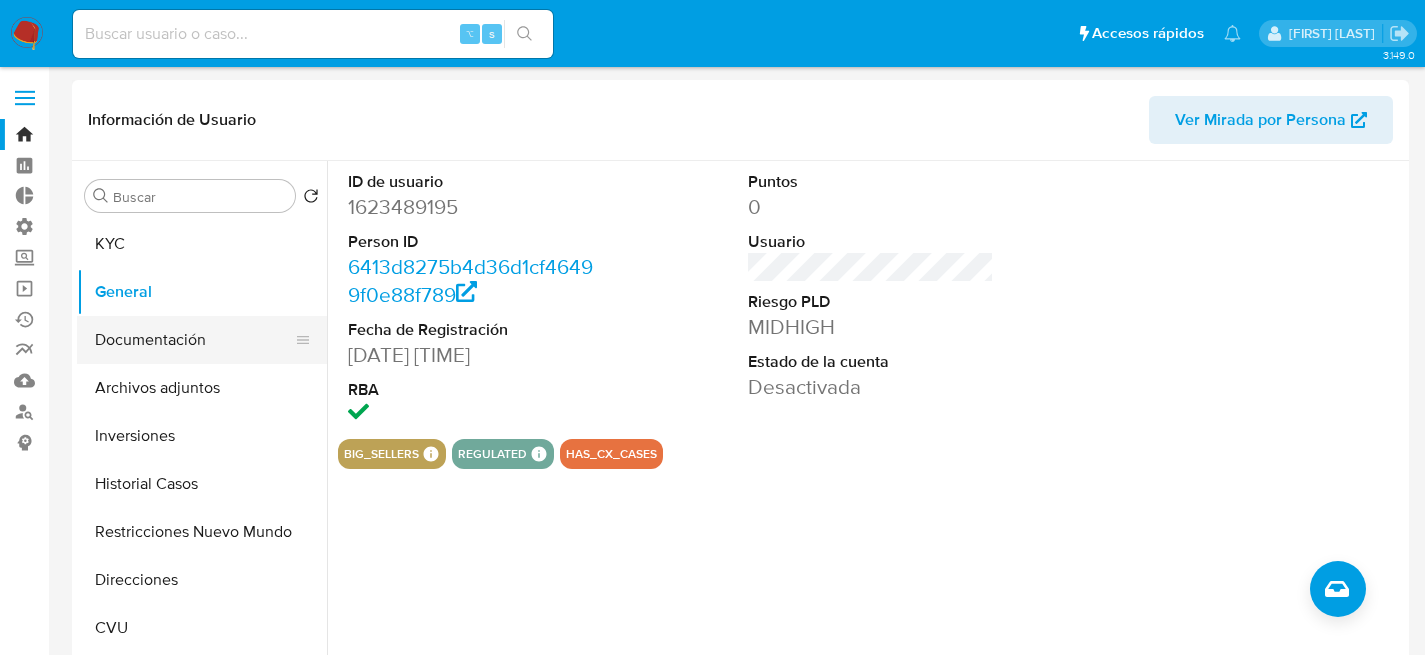 click on "Documentación" at bounding box center [194, 340] 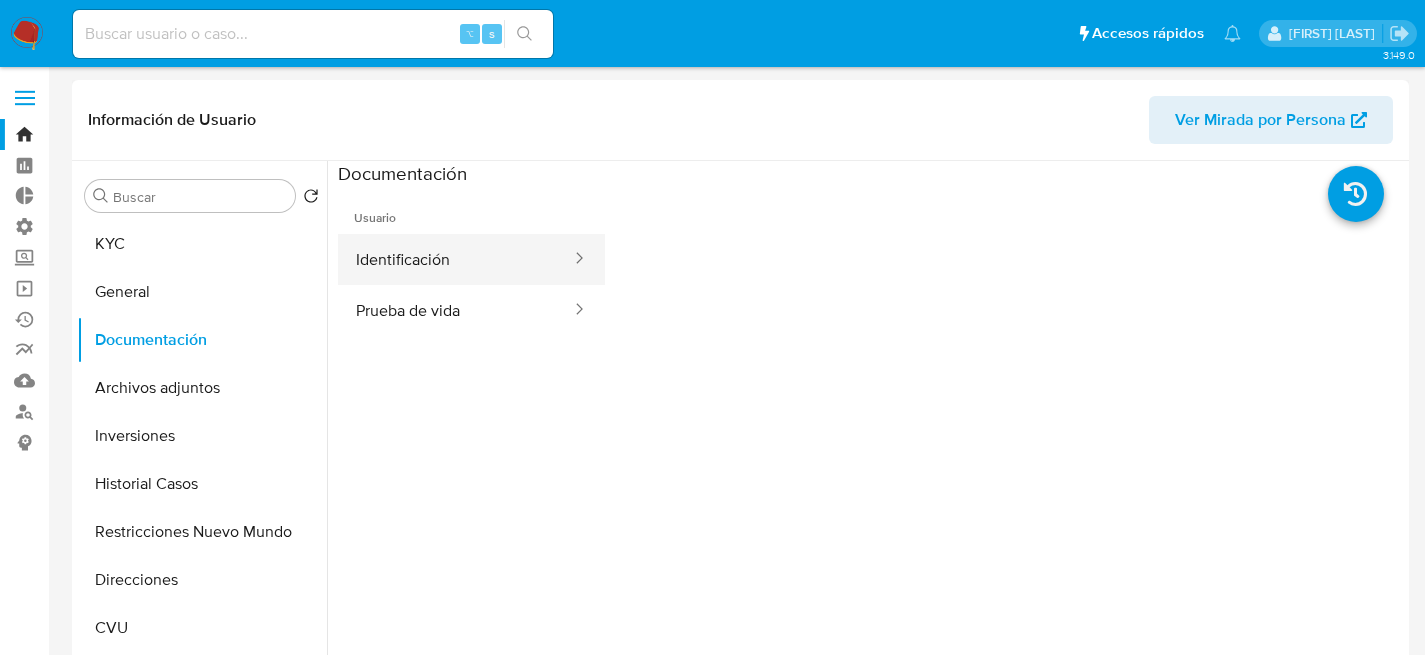click on "Identificación" at bounding box center (455, 259) 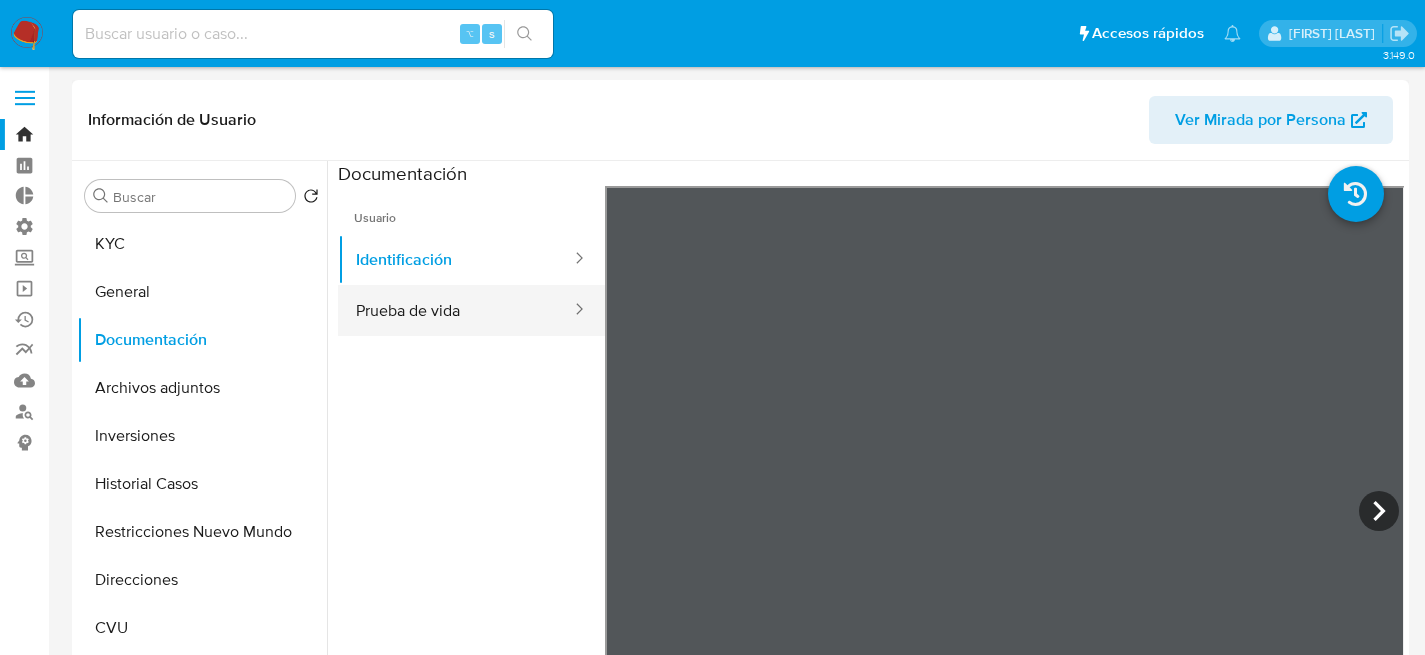 click on "Prueba de vida" at bounding box center (455, 310) 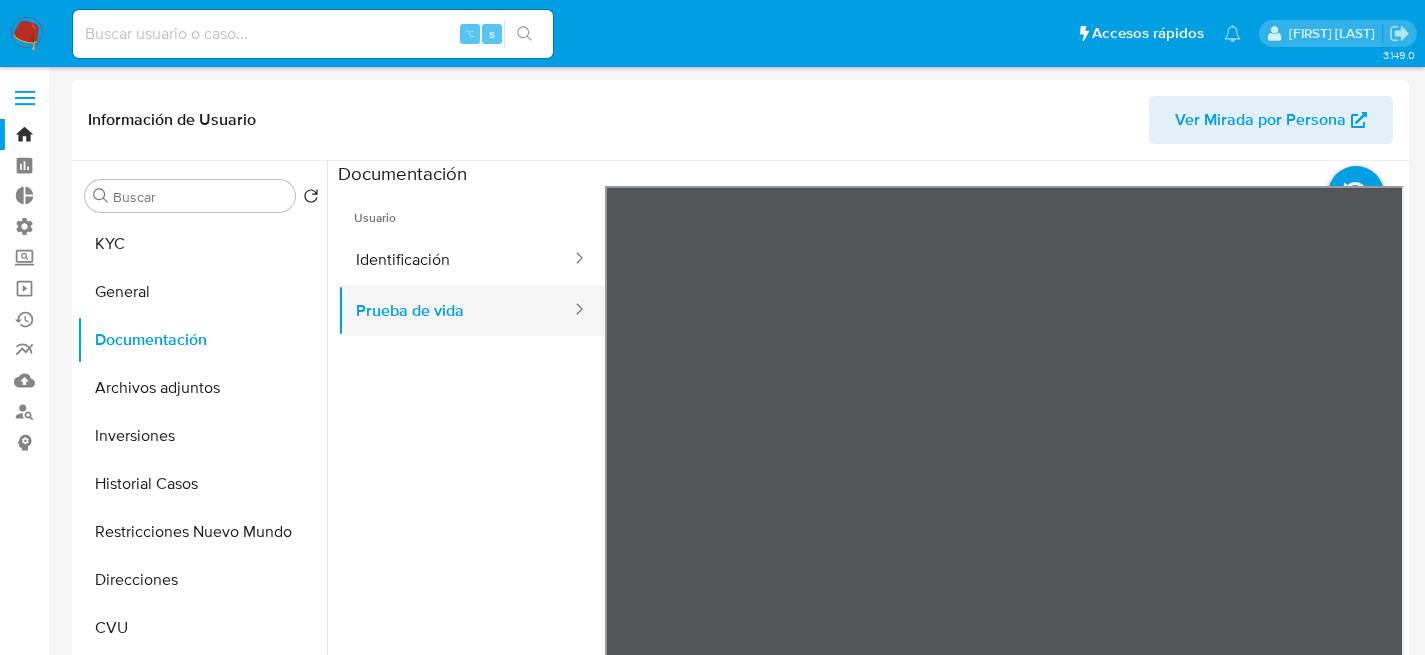 click on "Prueba de vida" at bounding box center [455, 310] 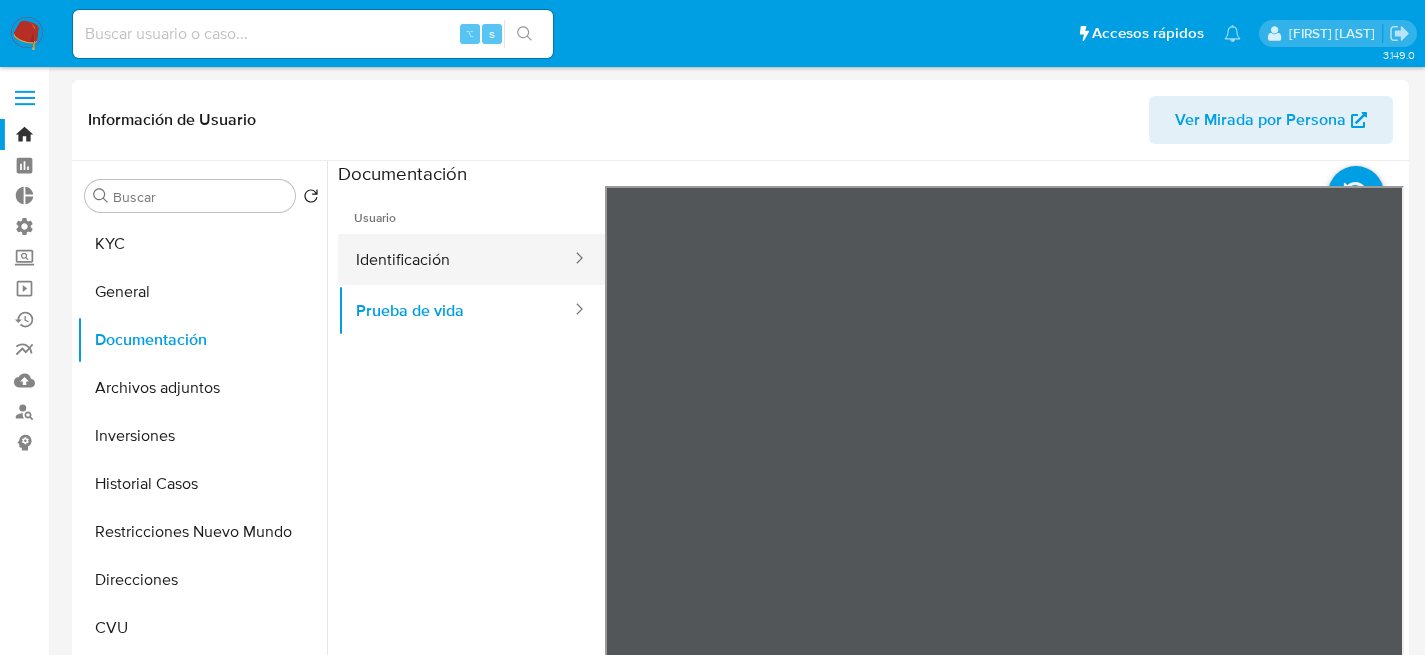 click on "Identificación" at bounding box center (455, 259) 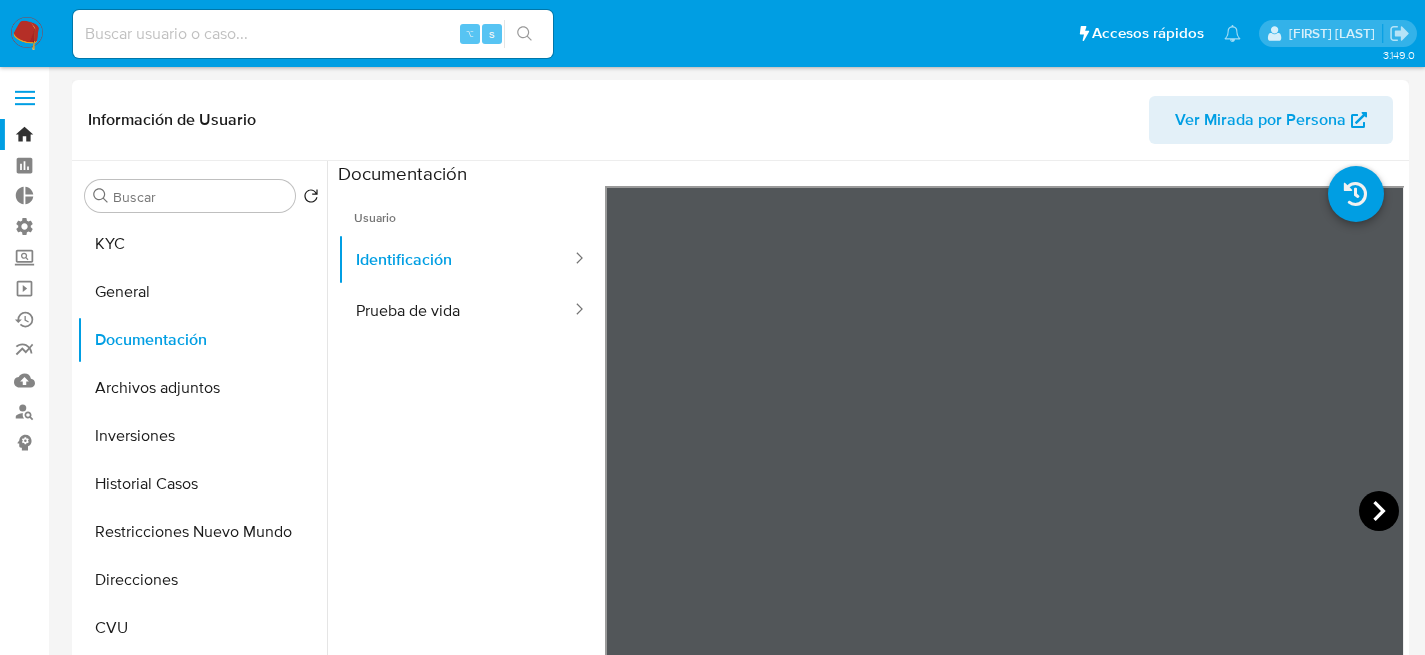 click 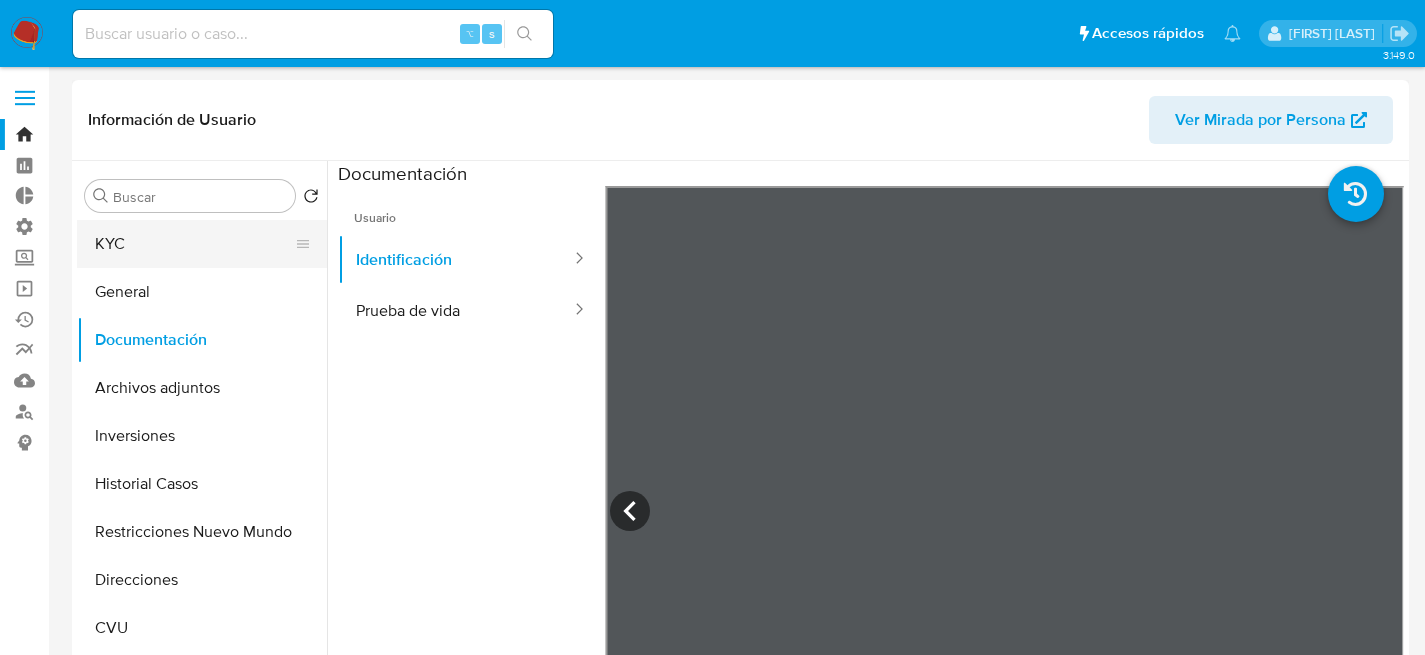 click on "KYC" at bounding box center [194, 244] 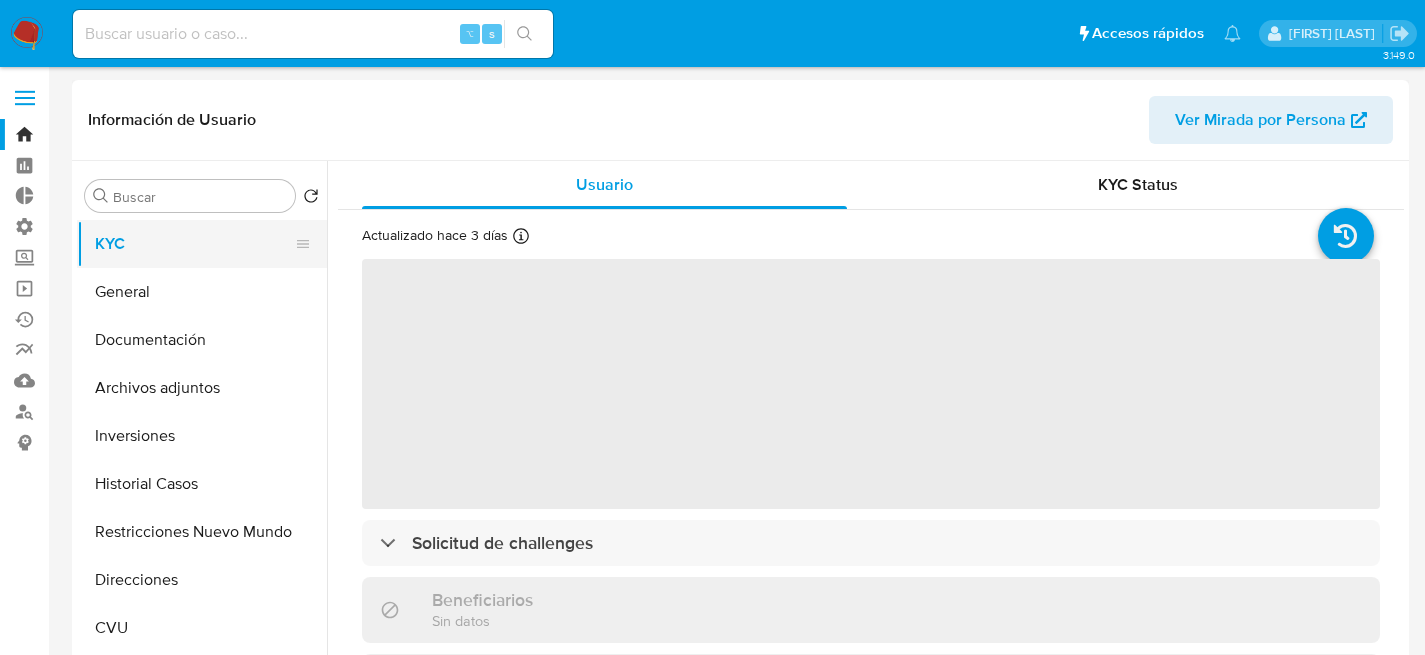 click on "KYC" at bounding box center [194, 244] 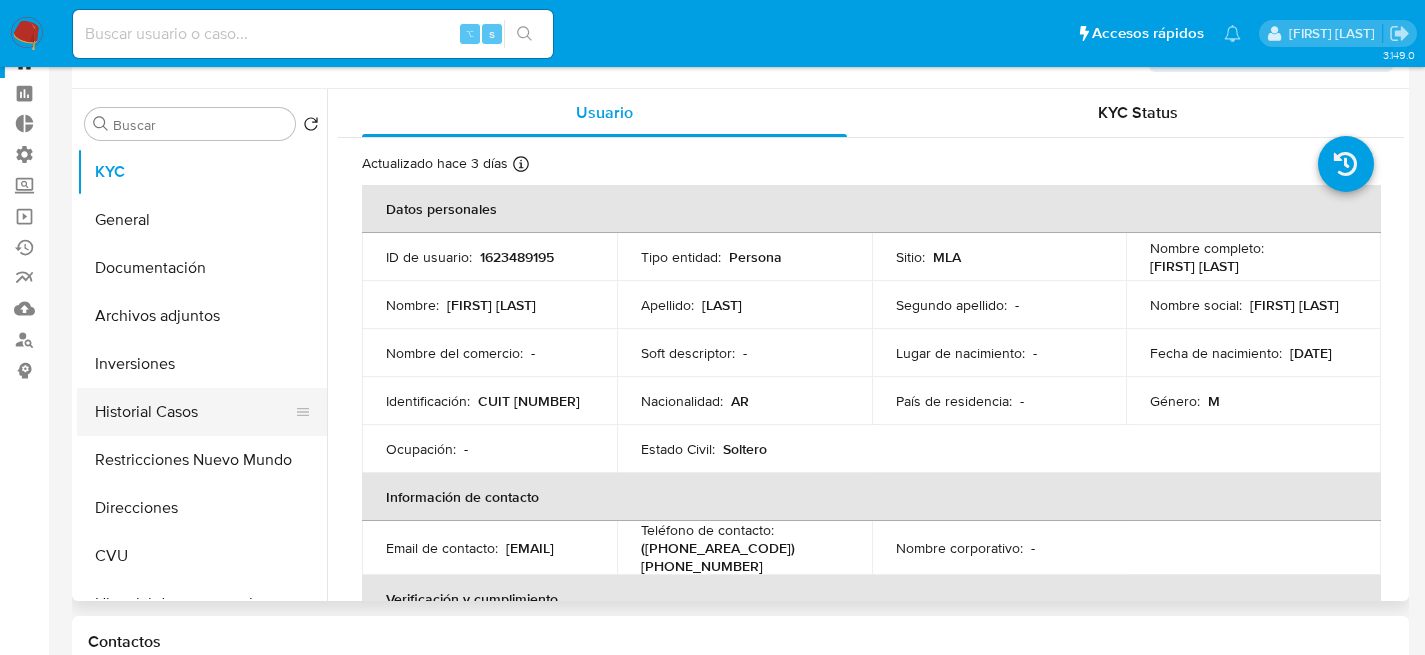scroll, scrollTop: 70, scrollLeft: 0, axis: vertical 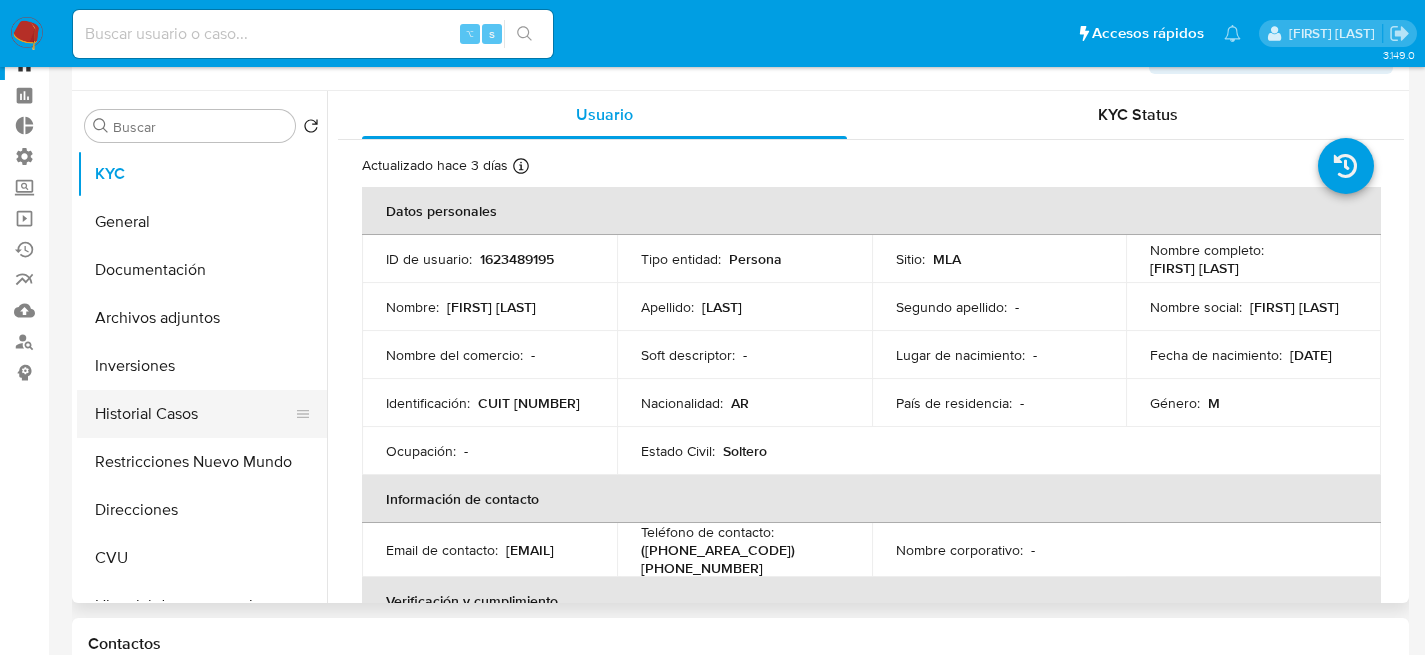 click on "Historial Casos" at bounding box center (194, 414) 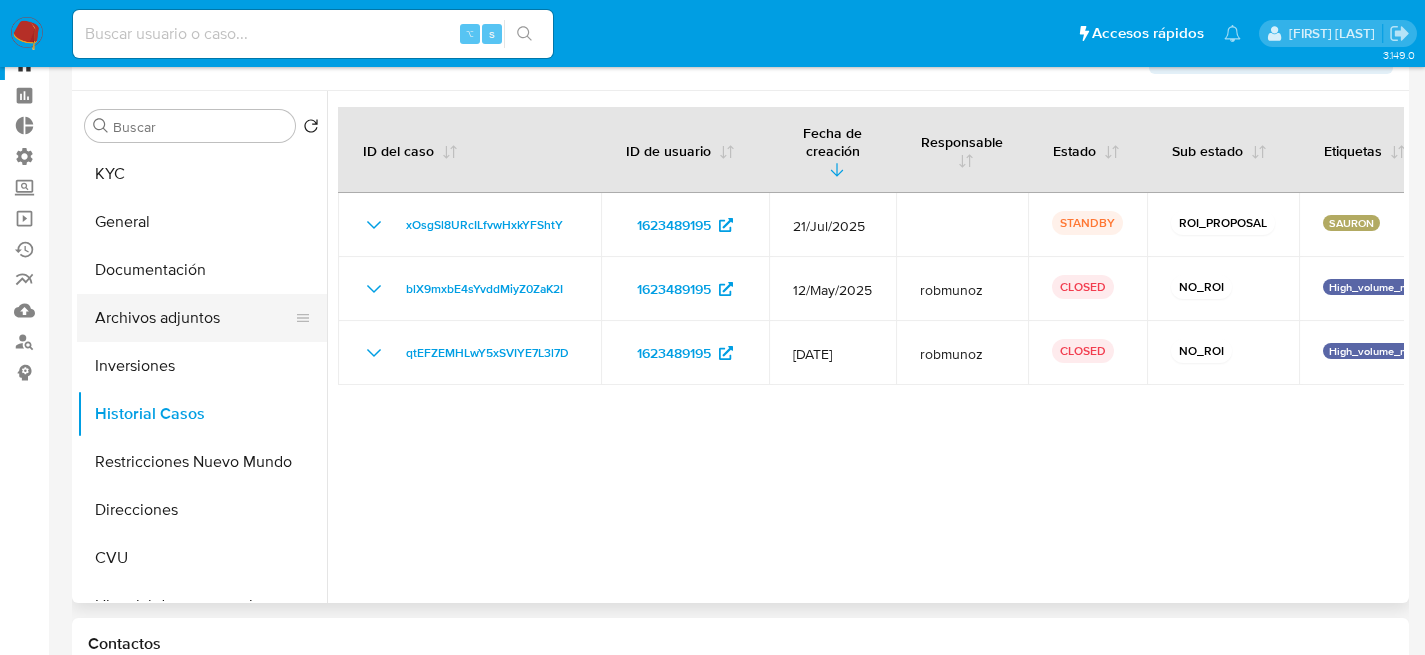 click on "Archivos adjuntos" at bounding box center (194, 318) 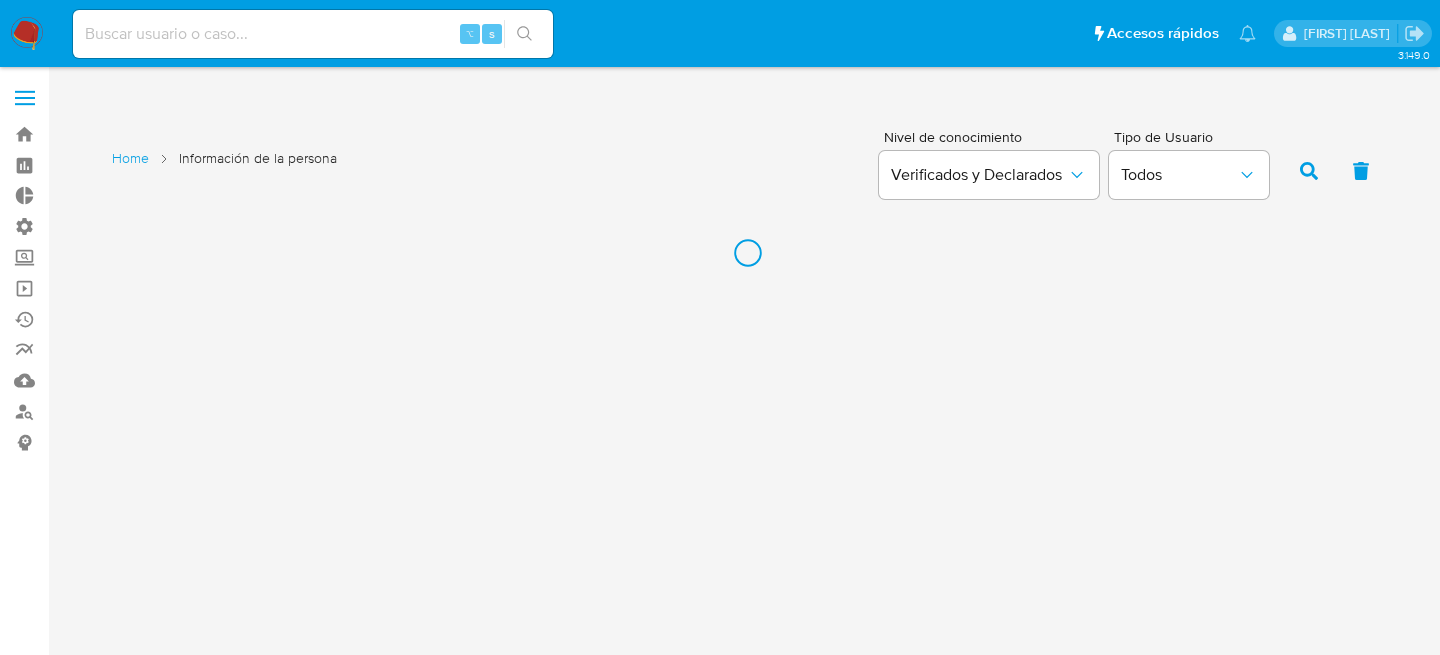 scroll, scrollTop: 0, scrollLeft: 0, axis: both 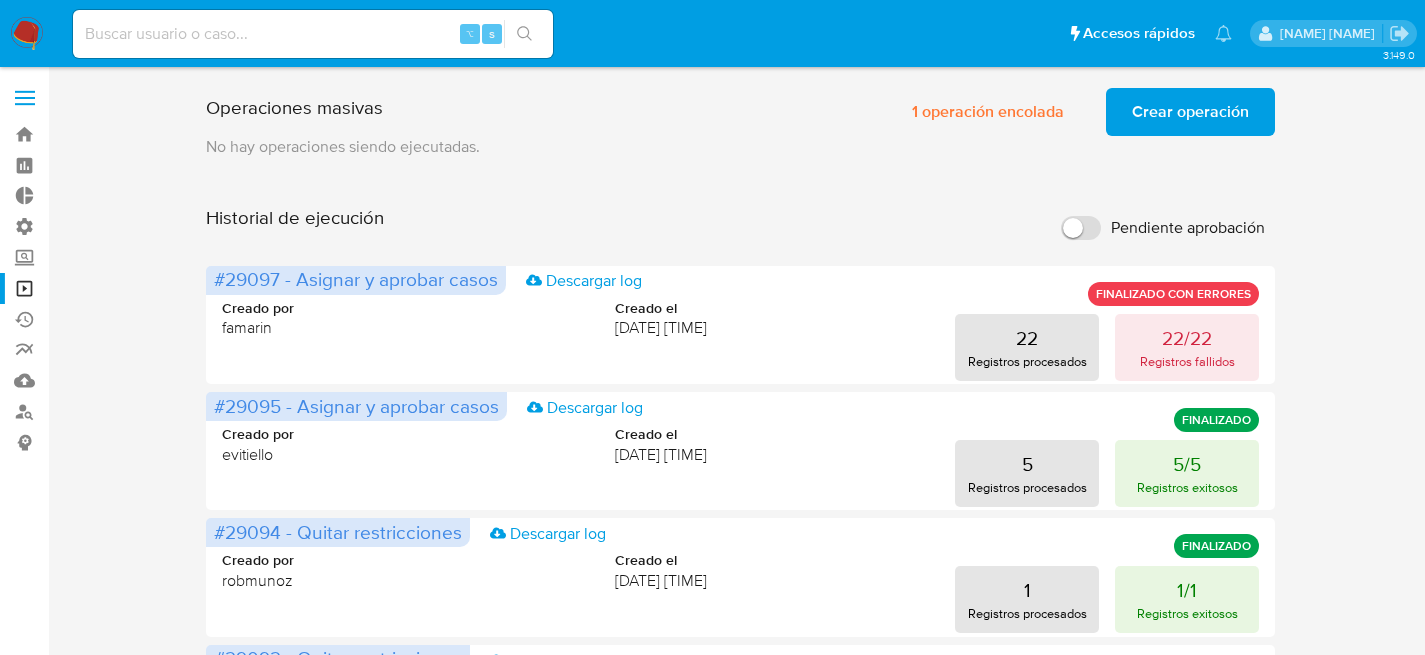 click on "Crear operación" at bounding box center (1190, 112) 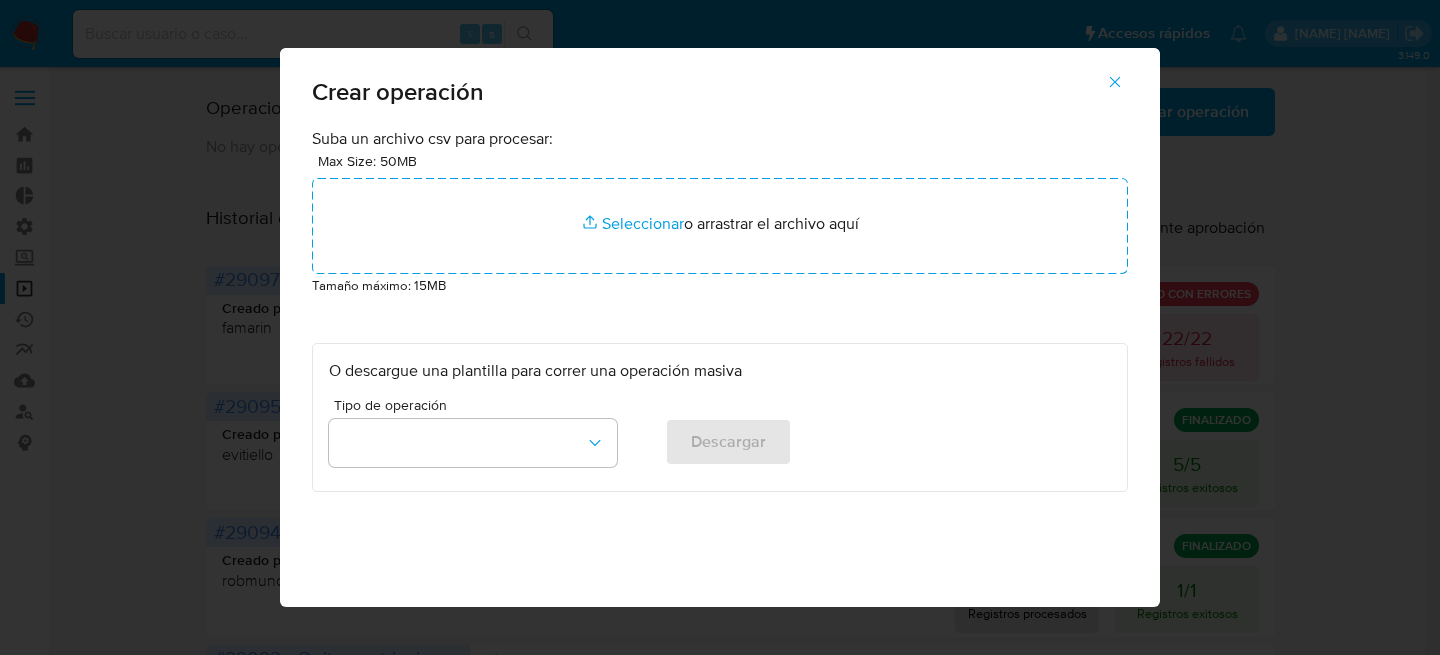 click 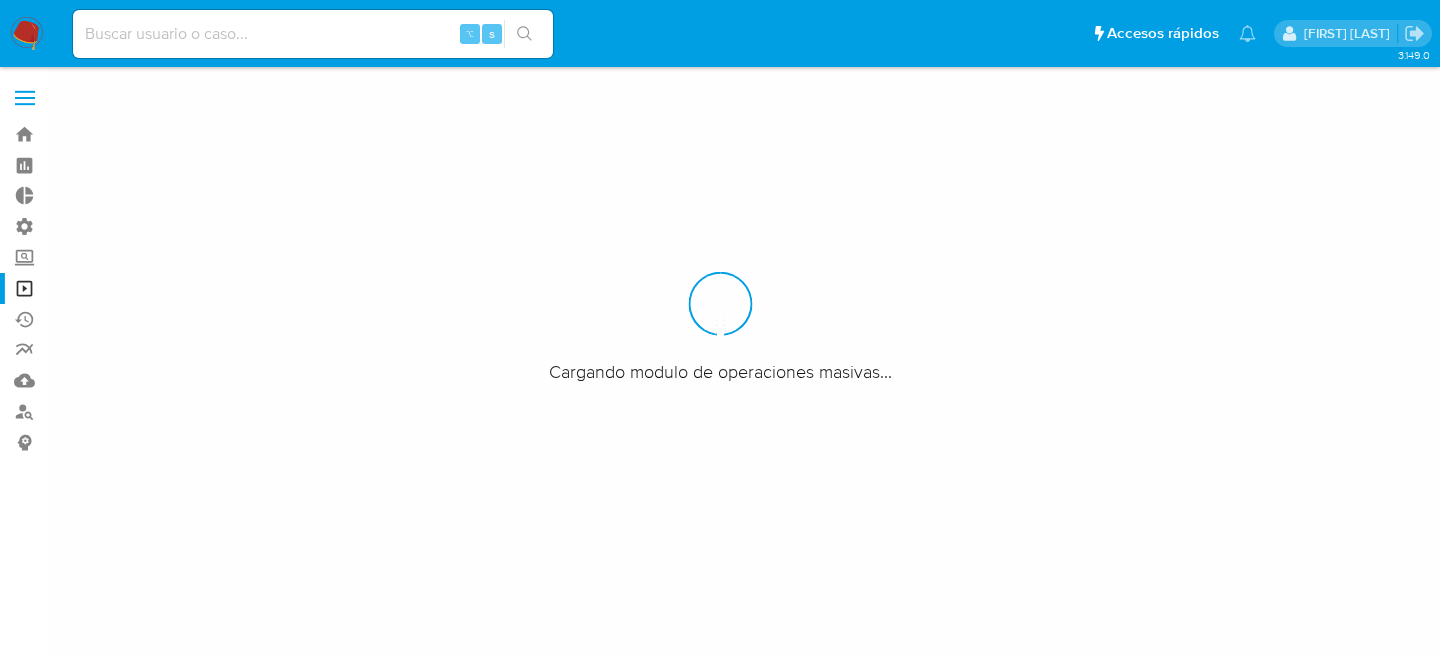scroll, scrollTop: 0, scrollLeft: 0, axis: both 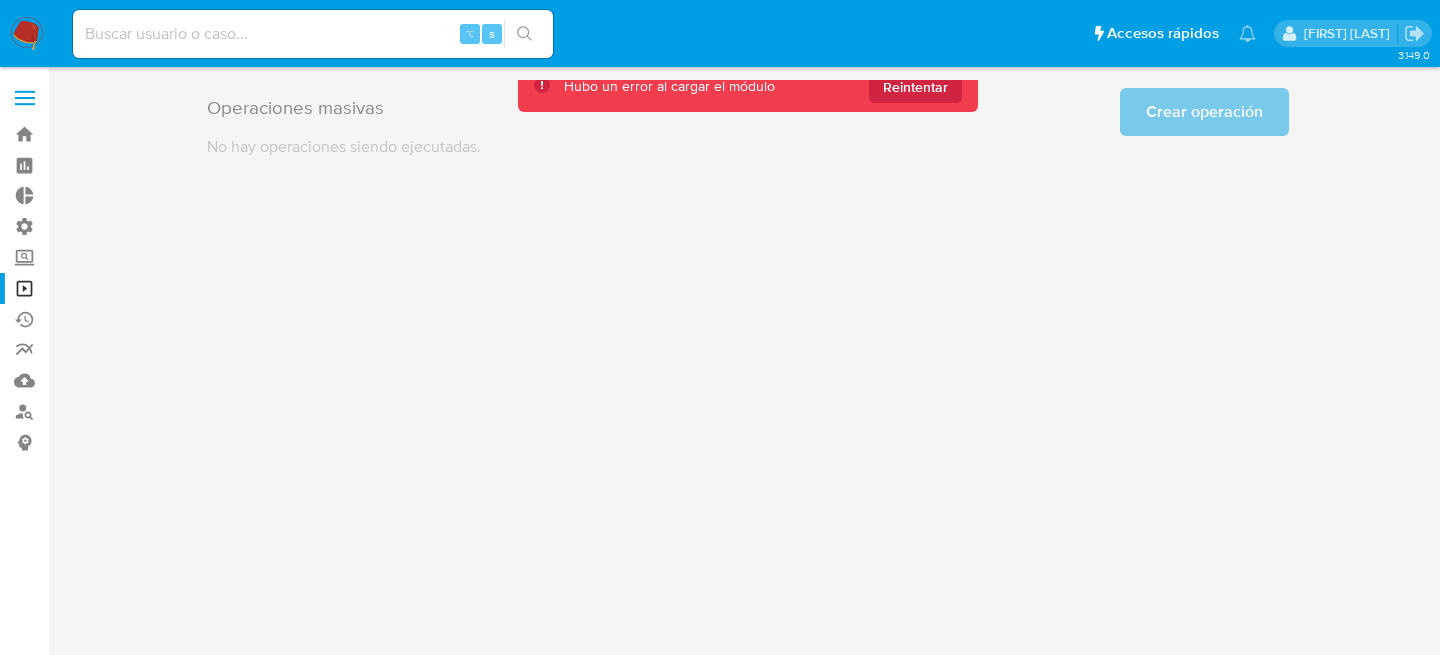 click on "3.149.0" at bounding box center [720, 327] 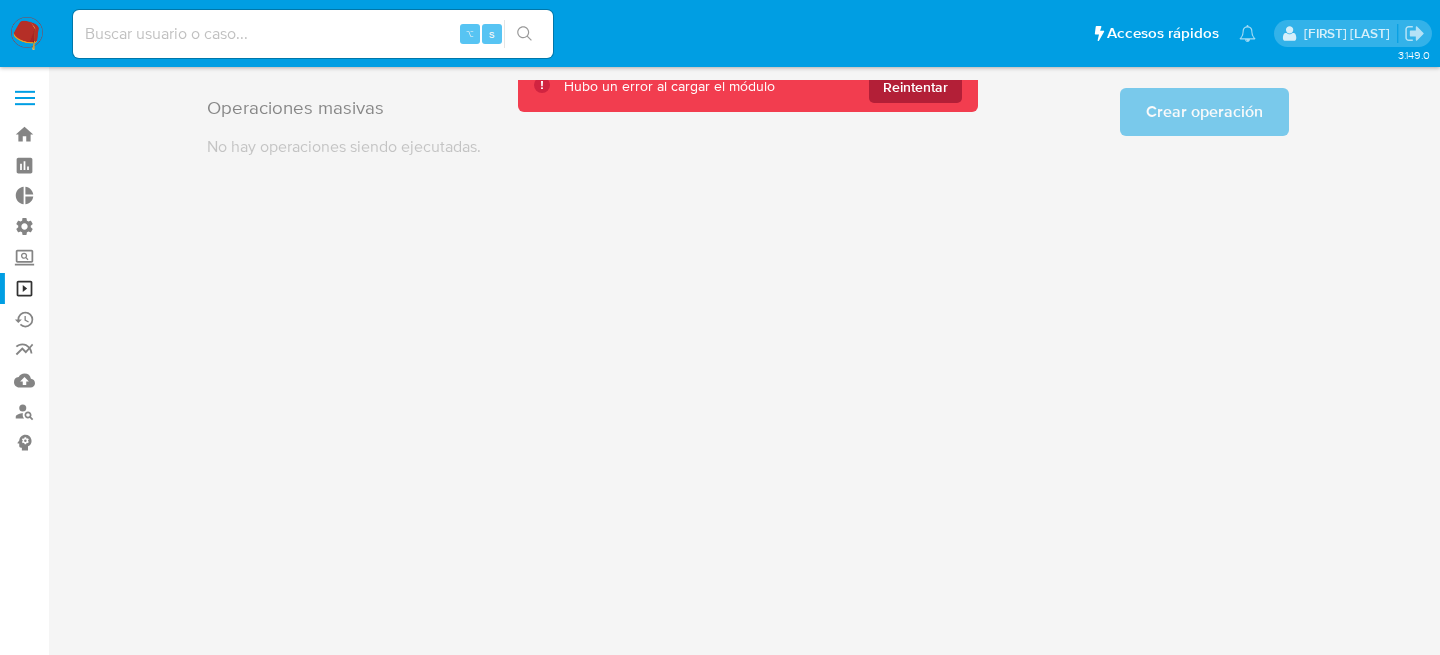 click on "Reintentar" at bounding box center (915, 87) 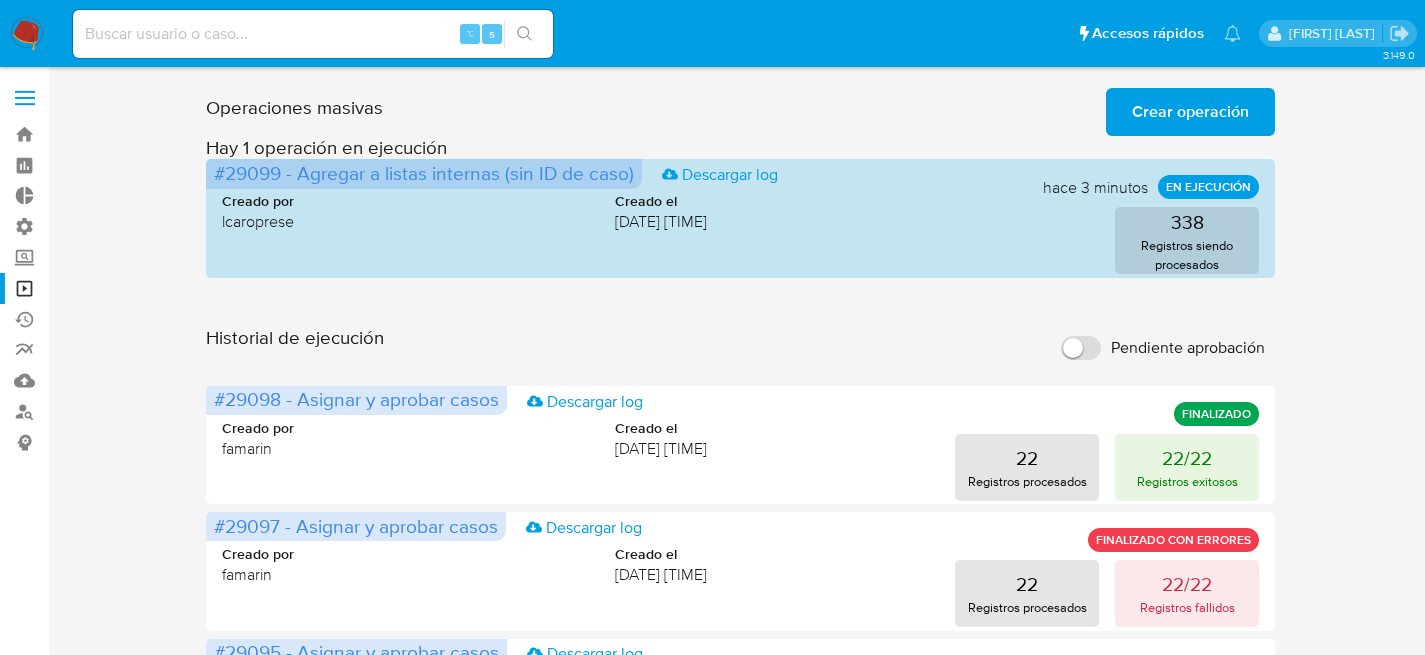 click on "Crear operación" at bounding box center (1190, 112) 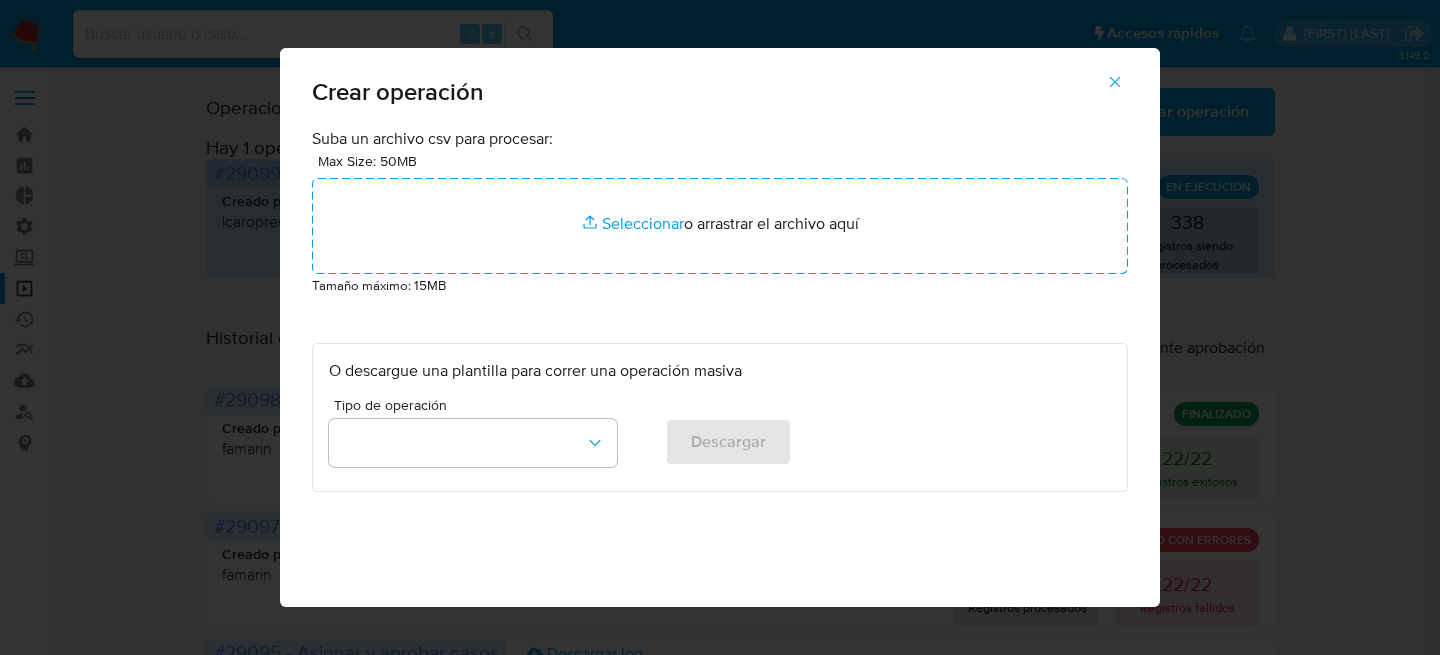 click on "Crear operación Suba un archivo csv para procesar: Max Size: 50MB Seleccionar archivos Seleccionar  o arrastrar el archivo aquí Tamaño máximo: 15MB O descargue una plantilla para correr una operación masiva Tipo de operación Descargar" at bounding box center [720, 327] 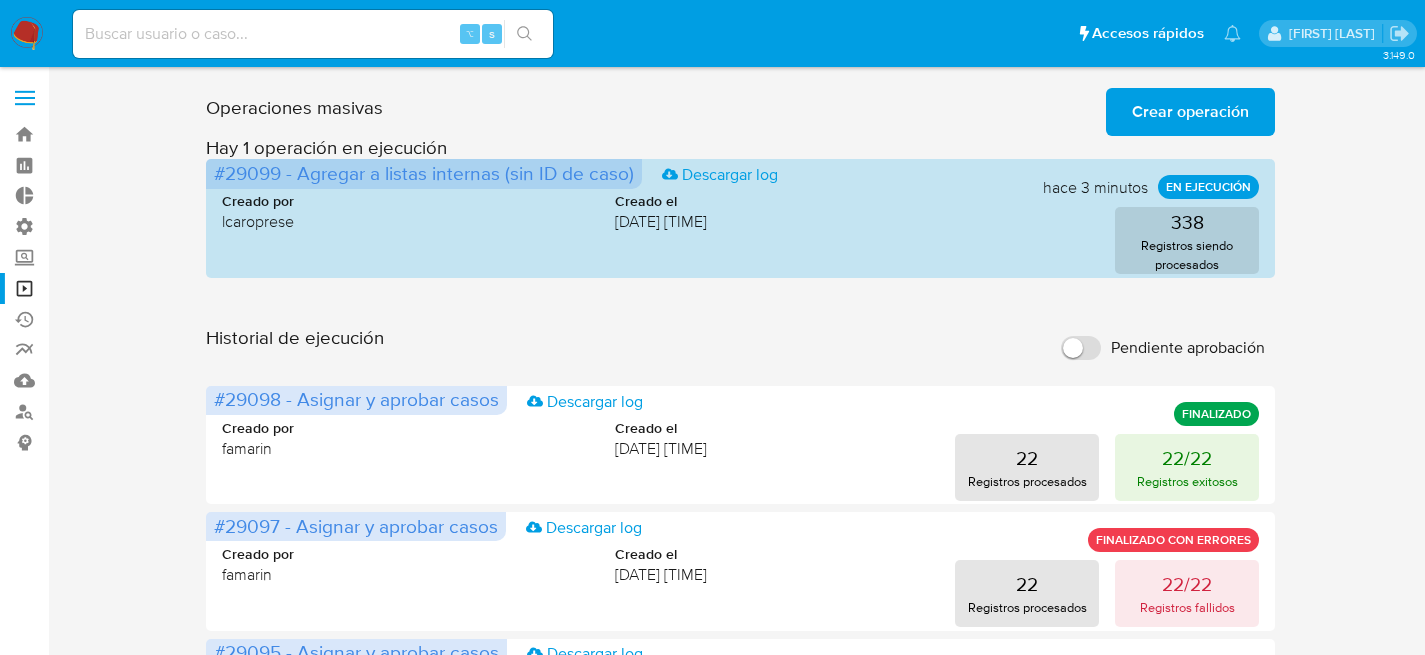click on "Crear operación" at bounding box center [1190, 112] 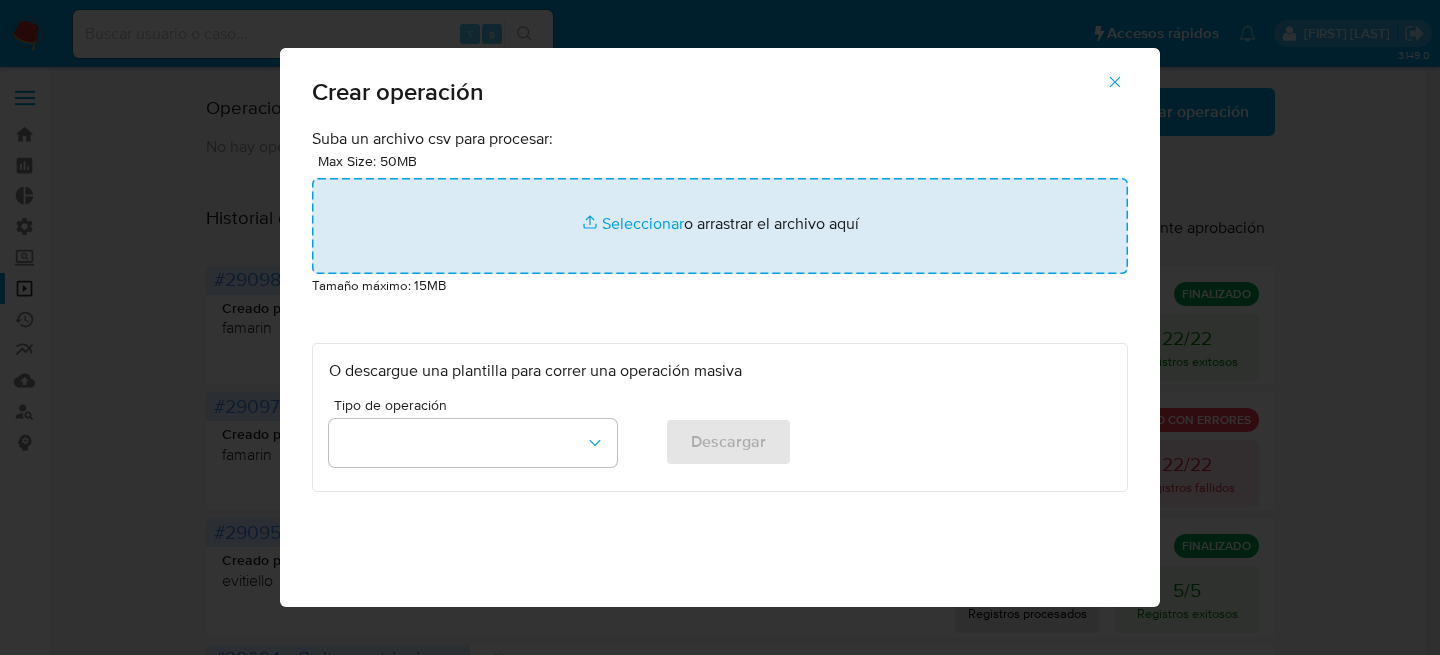 click at bounding box center [720, 226] 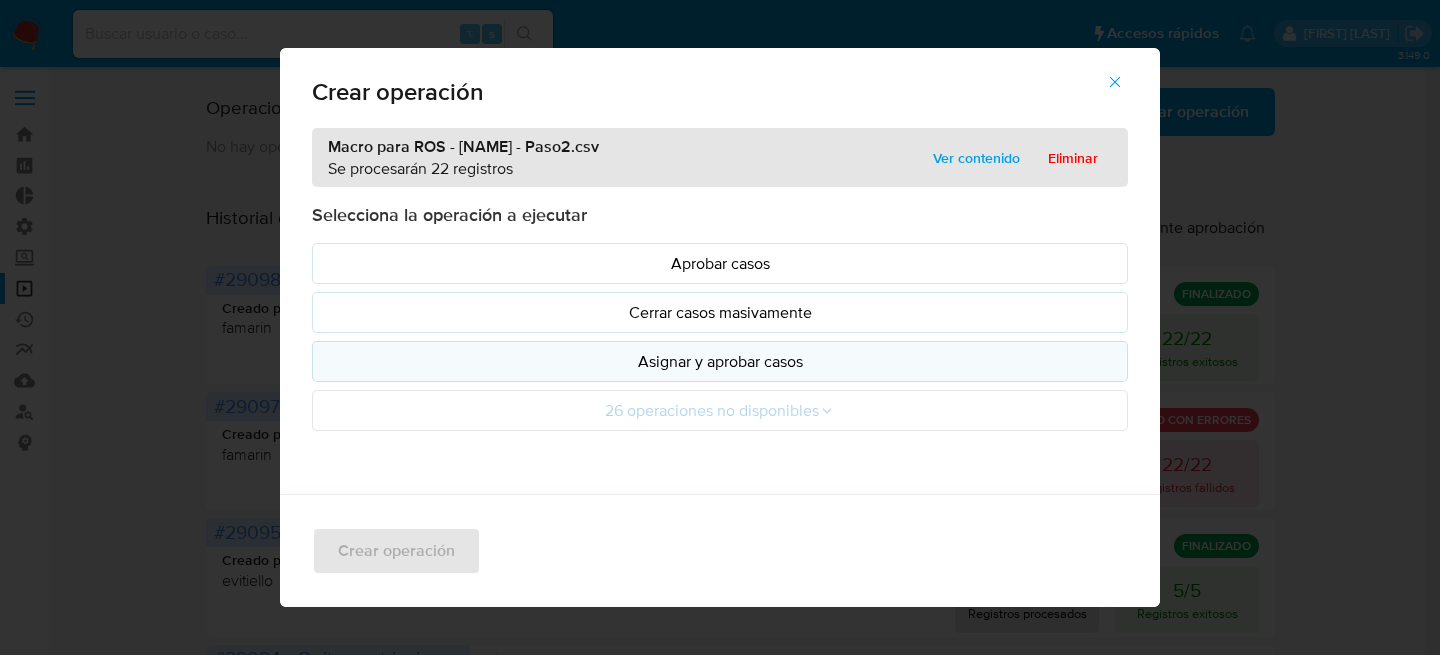 click on "Asignar y aprobar casos" at bounding box center [720, 361] 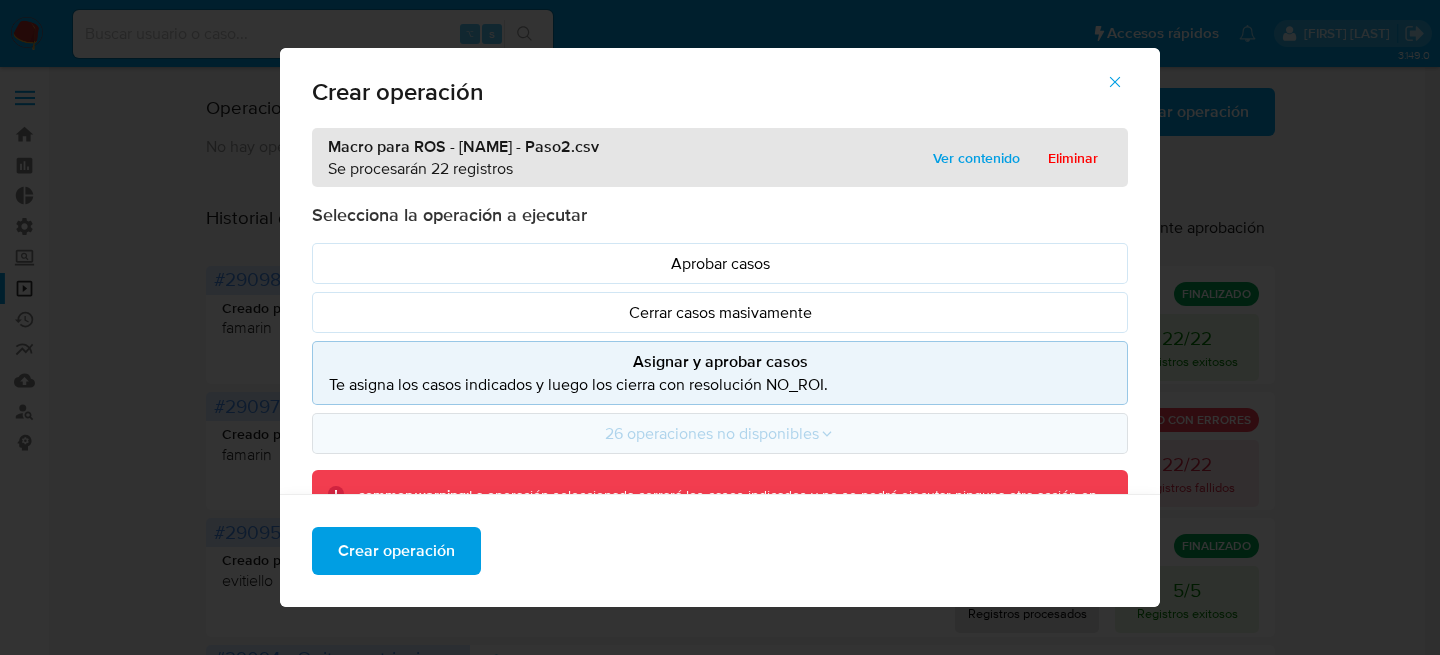 scroll, scrollTop: 210, scrollLeft: 0, axis: vertical 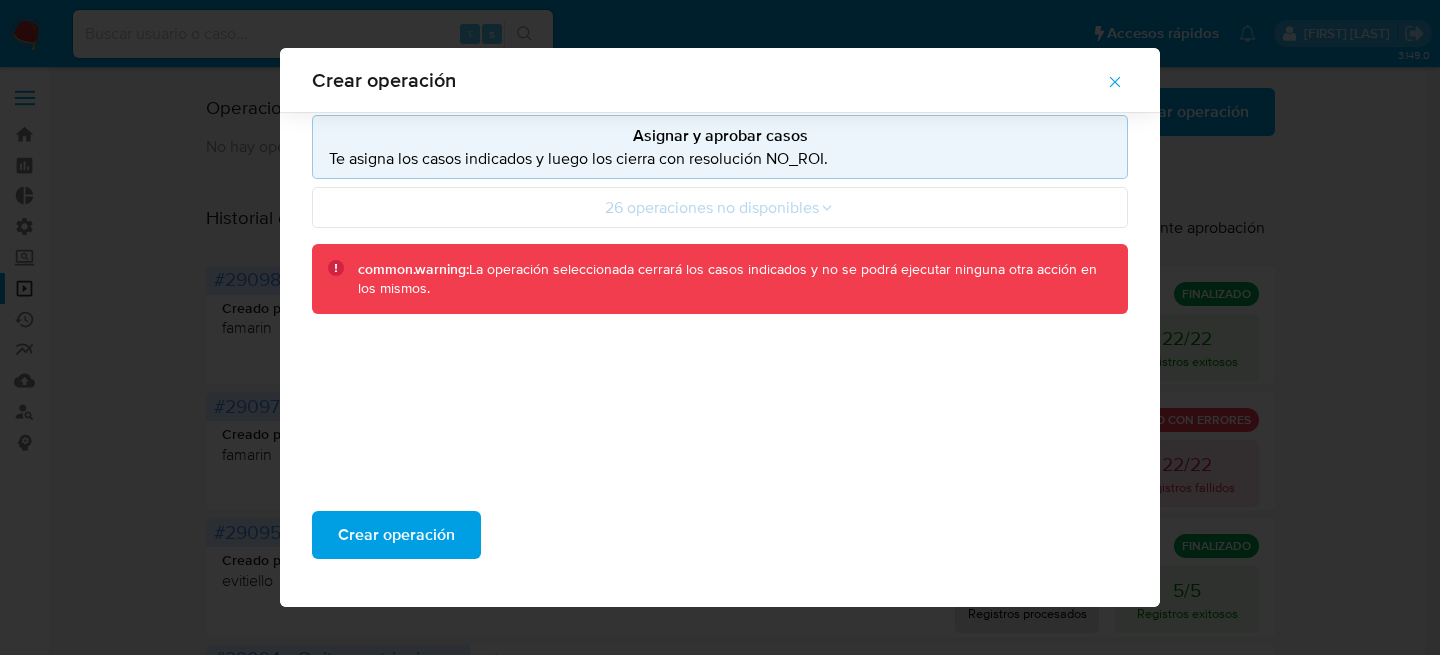 click on "Crear operación Macro para ROS - Facu - Paso2.csv Se procesarán 22 registros Ver contenido Eliminar Selecciona la operación a ejecutar Aprobar casos Cerrar casos masivamente Asignar y aprobar casos Te asigna los casos indicados y luego los cierra con resolución NO_ROI. 26 operaciones no disponibles common.warning:  La operación seleccionada cerrará los casos indicados y no se podrá ejecutar ninguna otra acción en los mismos. Crear operación" at bounding box center (720, 327) 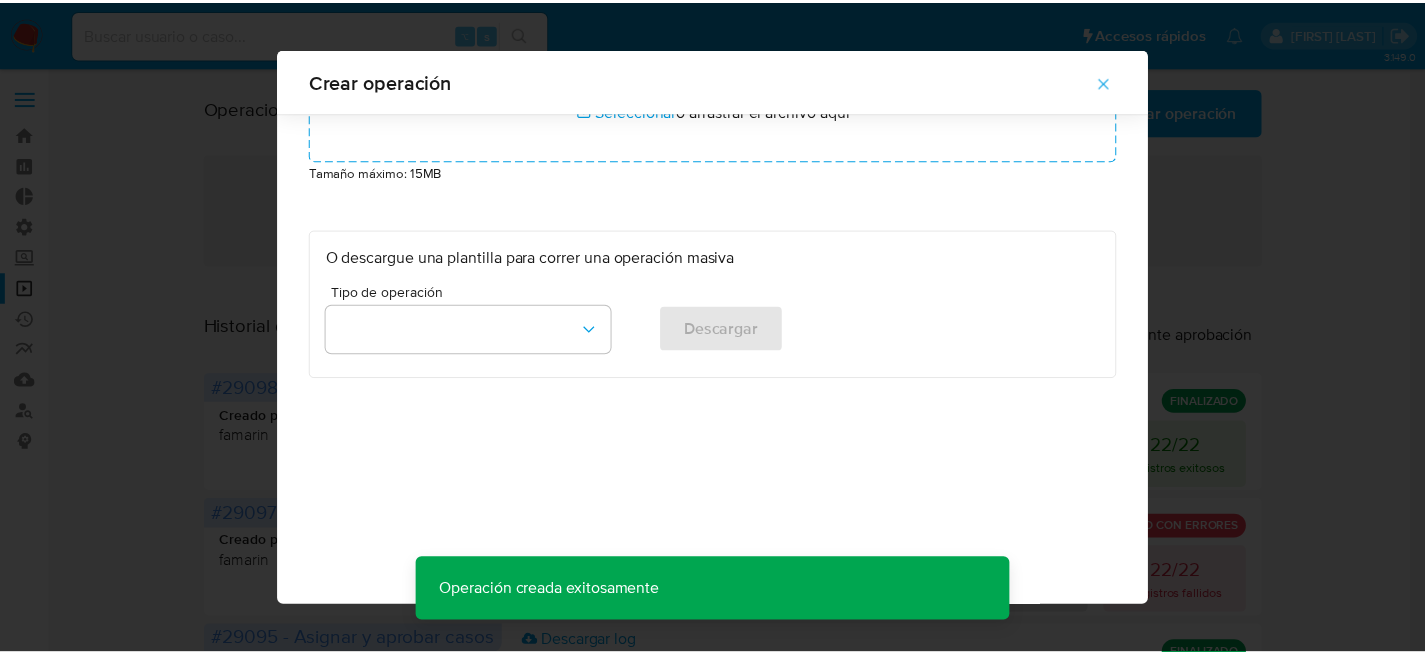 scroll, scrollTop: 97, scrollLeft: 0, axis: vertical 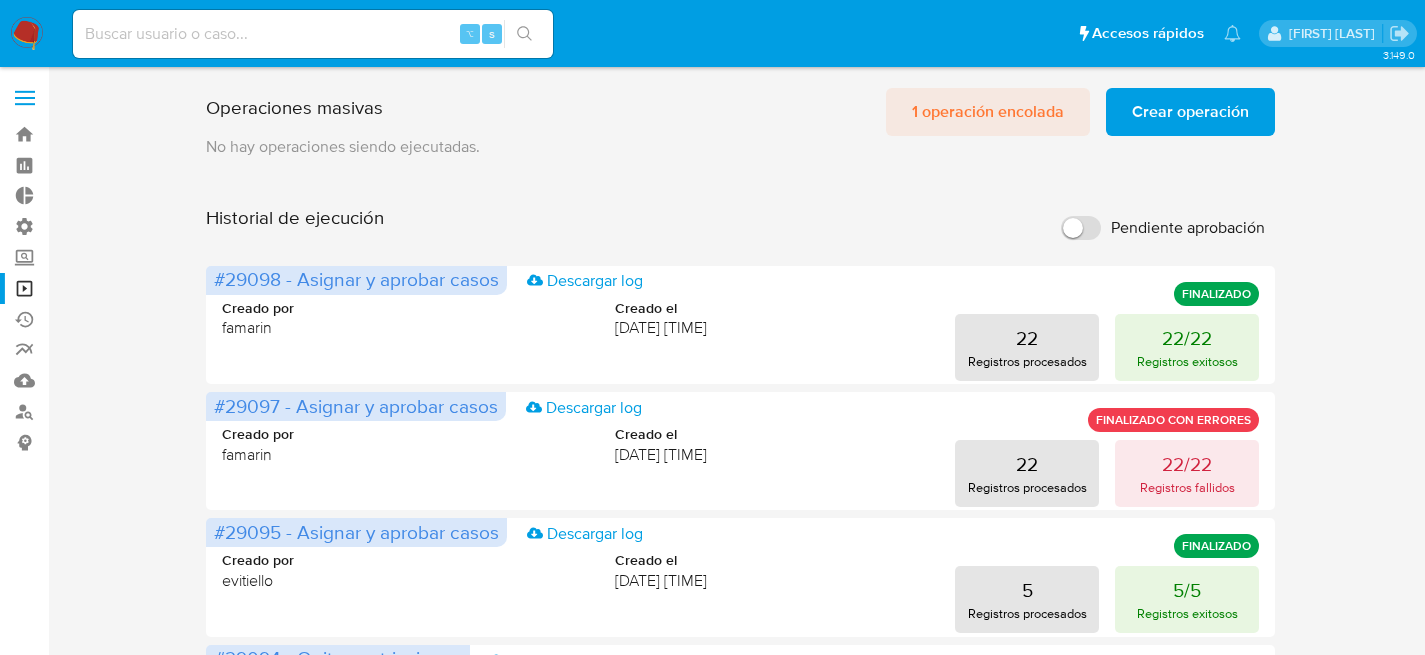 click on "1 operación encolada" at bounding box center (988, 112) 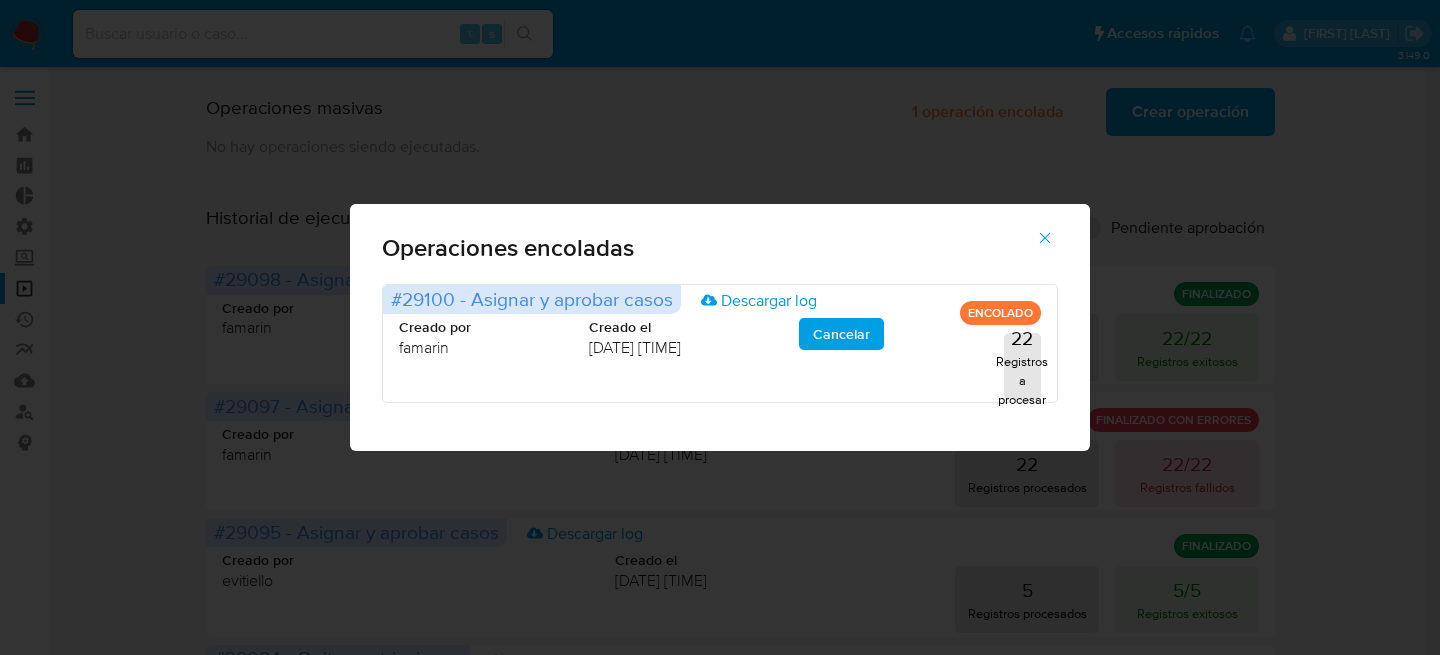 click 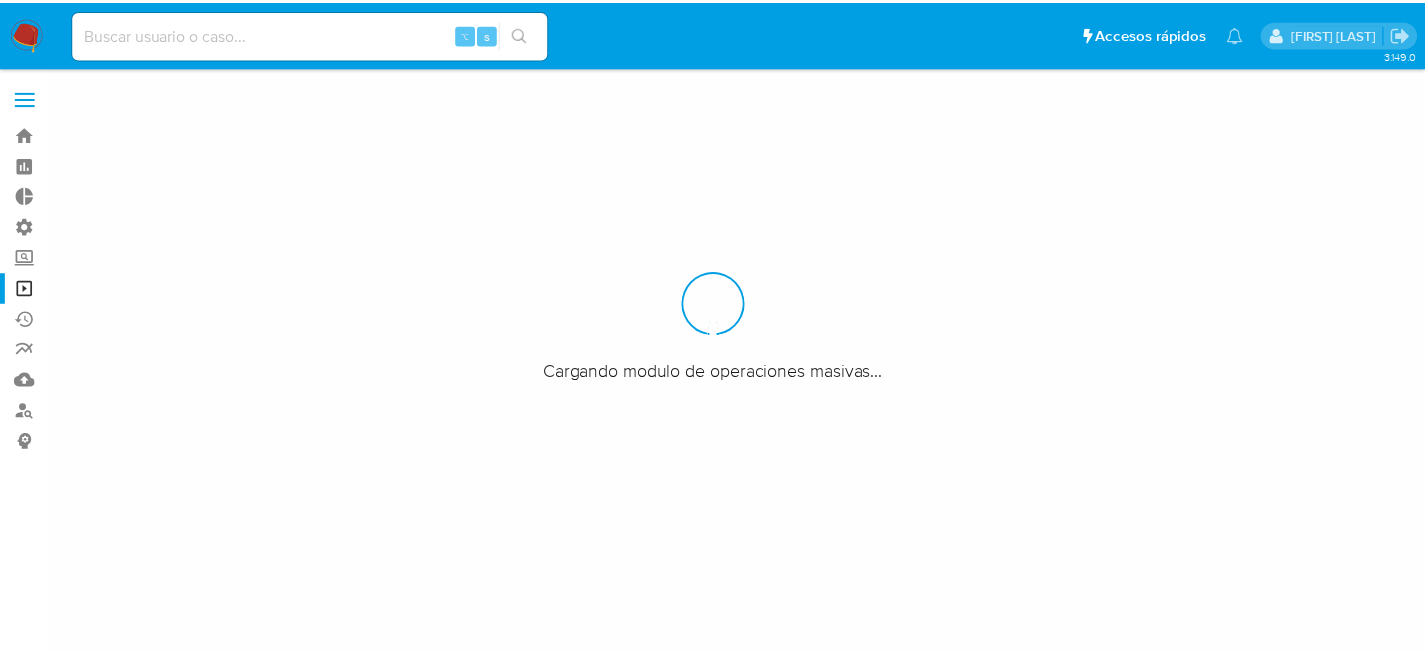 scroll, scrollTop: 0, scrollLeft: 0, axis: both 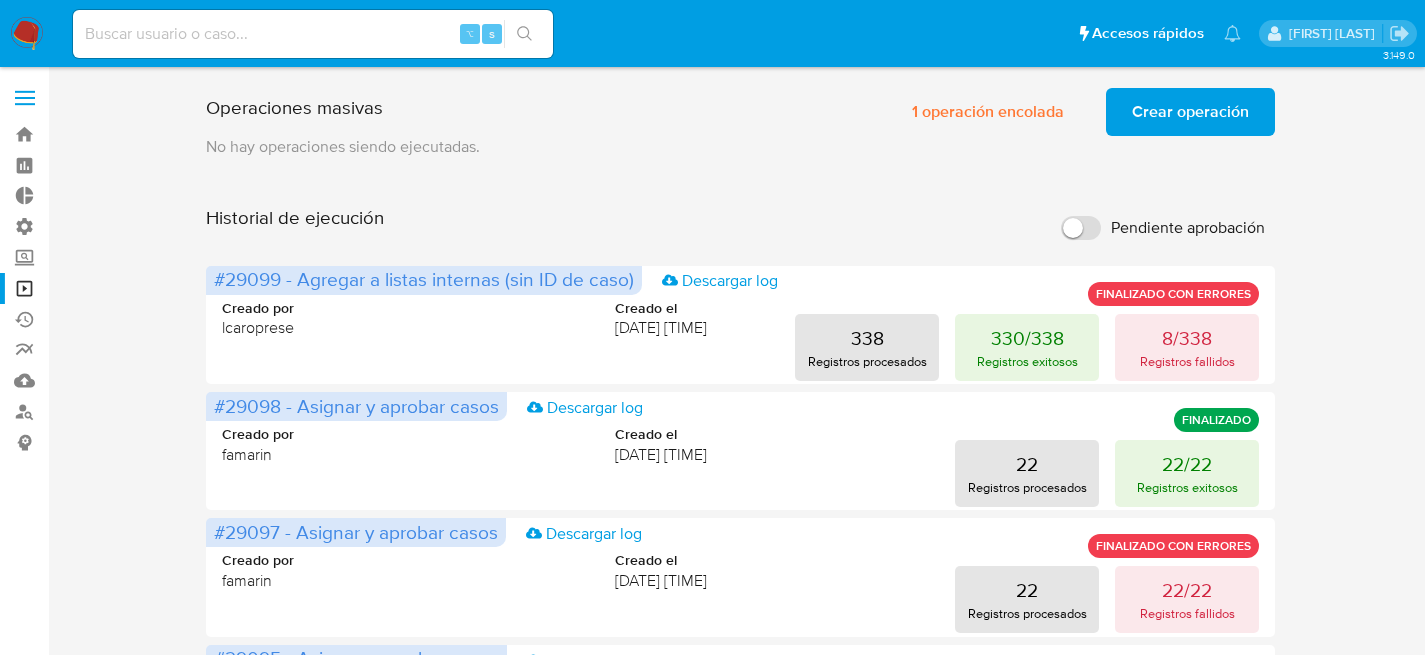 click on "No hay operaciones siendo ejecutadas." at bounding box center (741, 147) 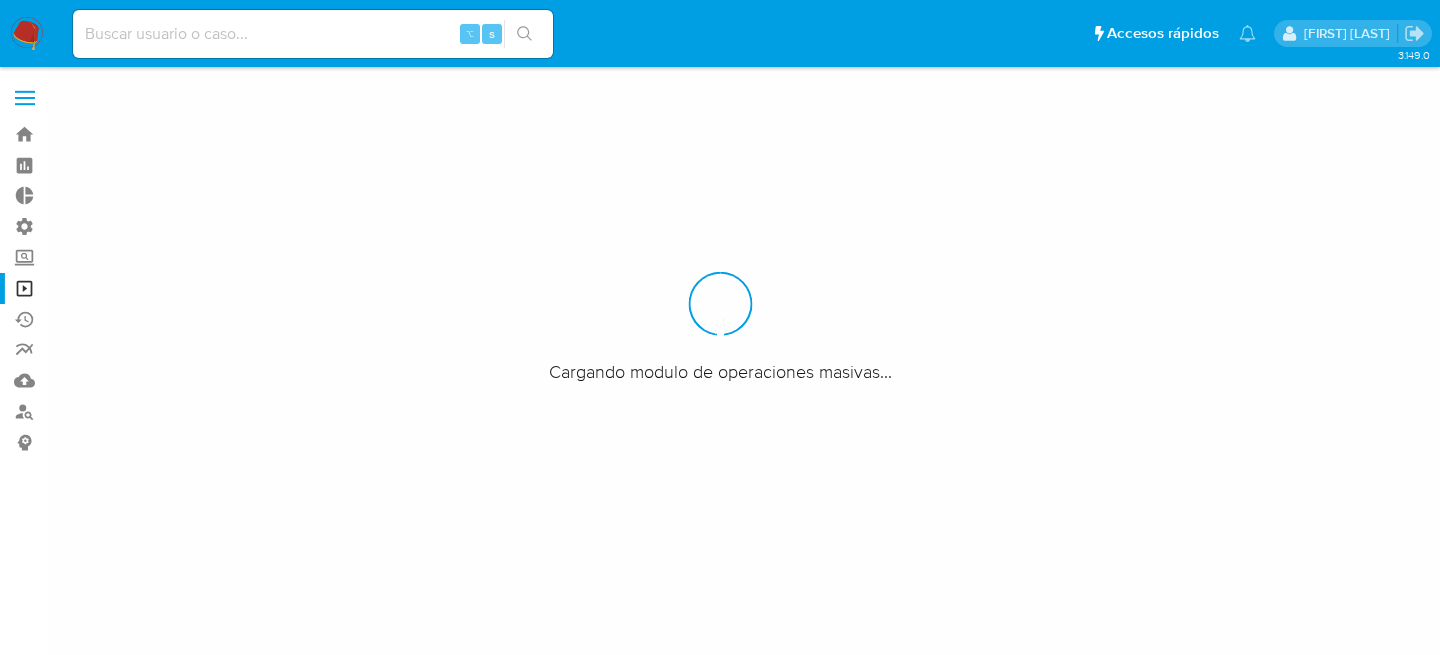 scroll, scrollTop: 0, scrollLeft: 0, axis: both 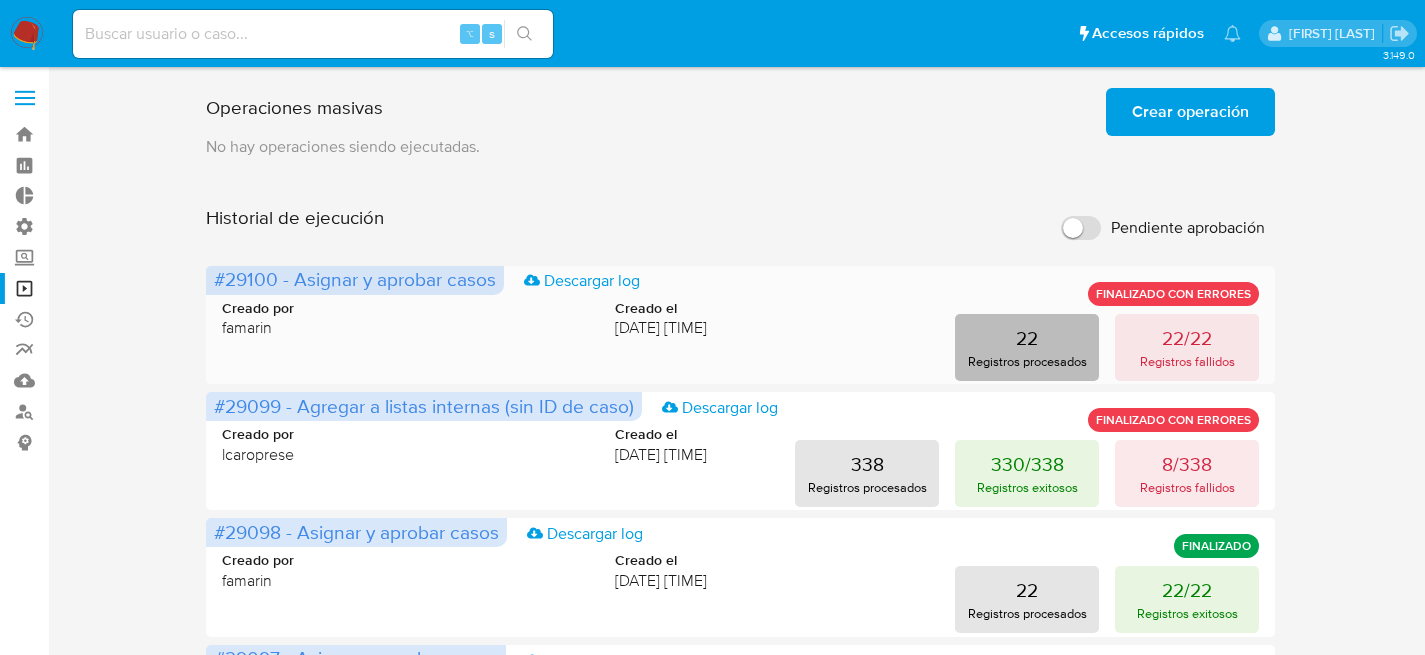 click on "22 Registros procesados" at bounding box center (1027, 347) 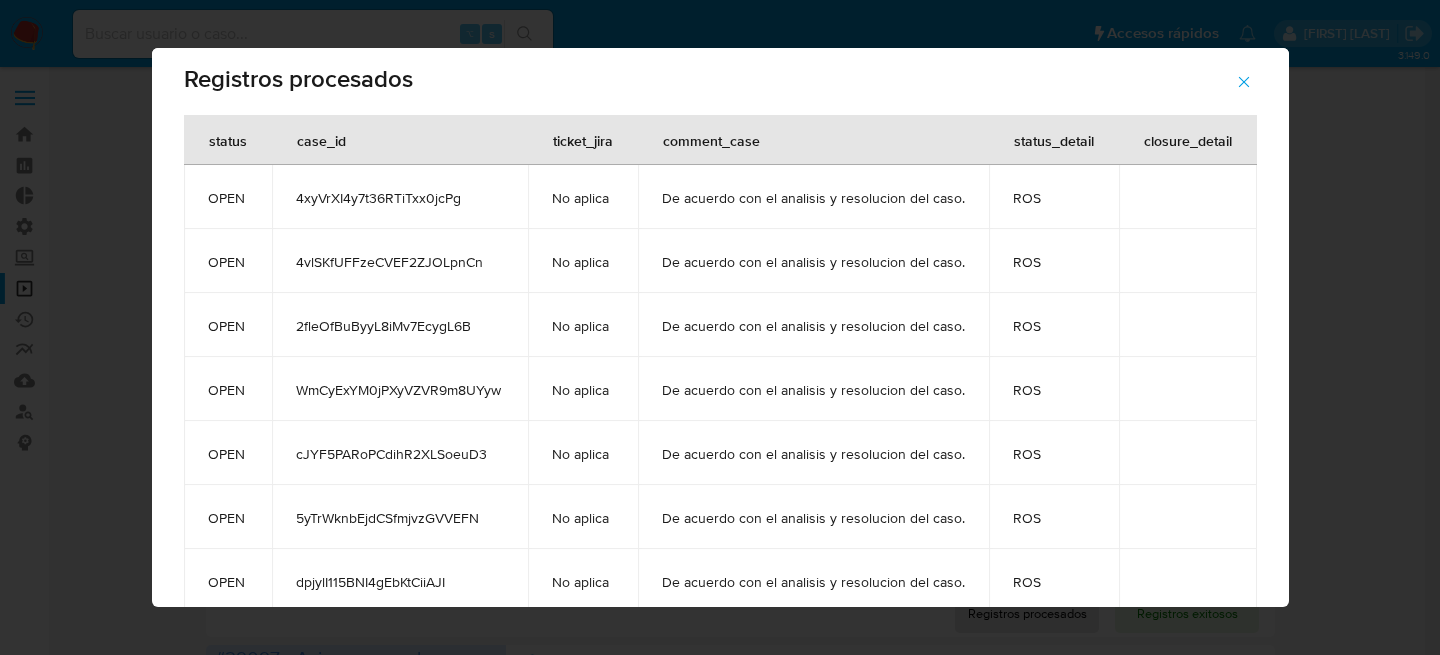 scroll, scrollTop: 0, scrollLeft: 0, axis: both 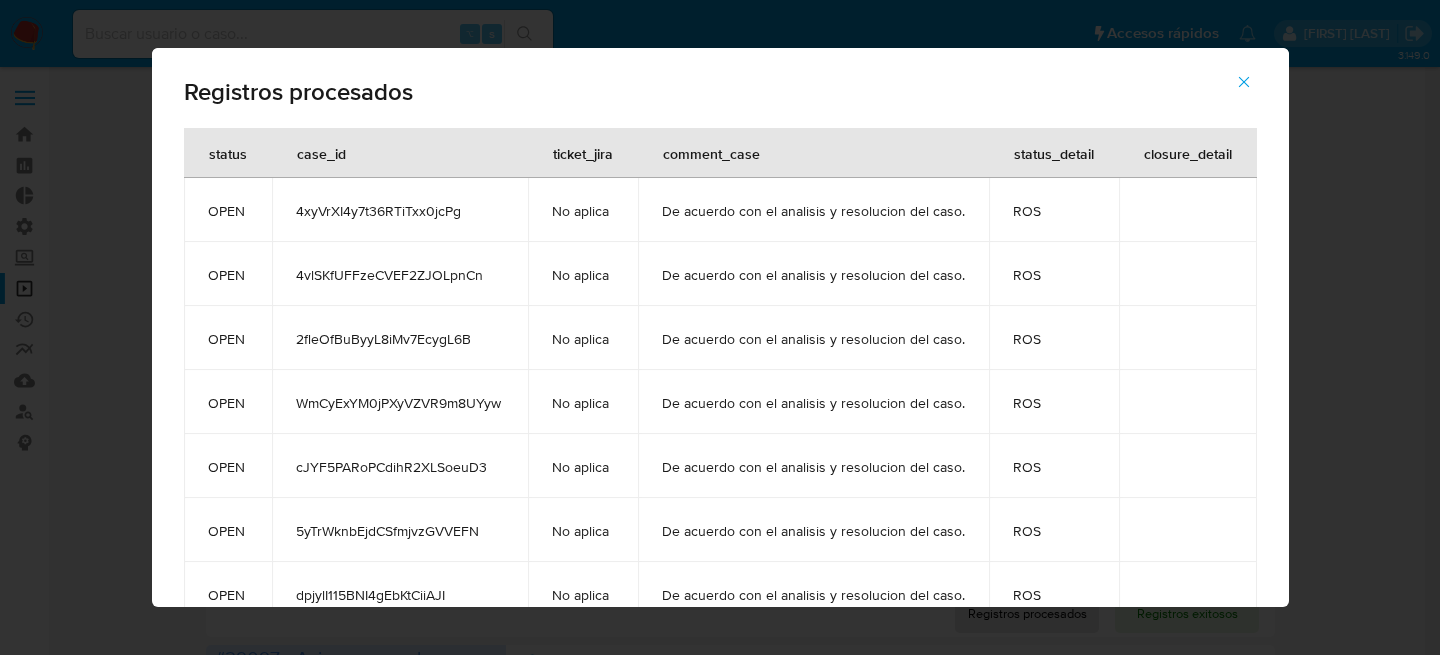 click at bounding box center [1244, 82] 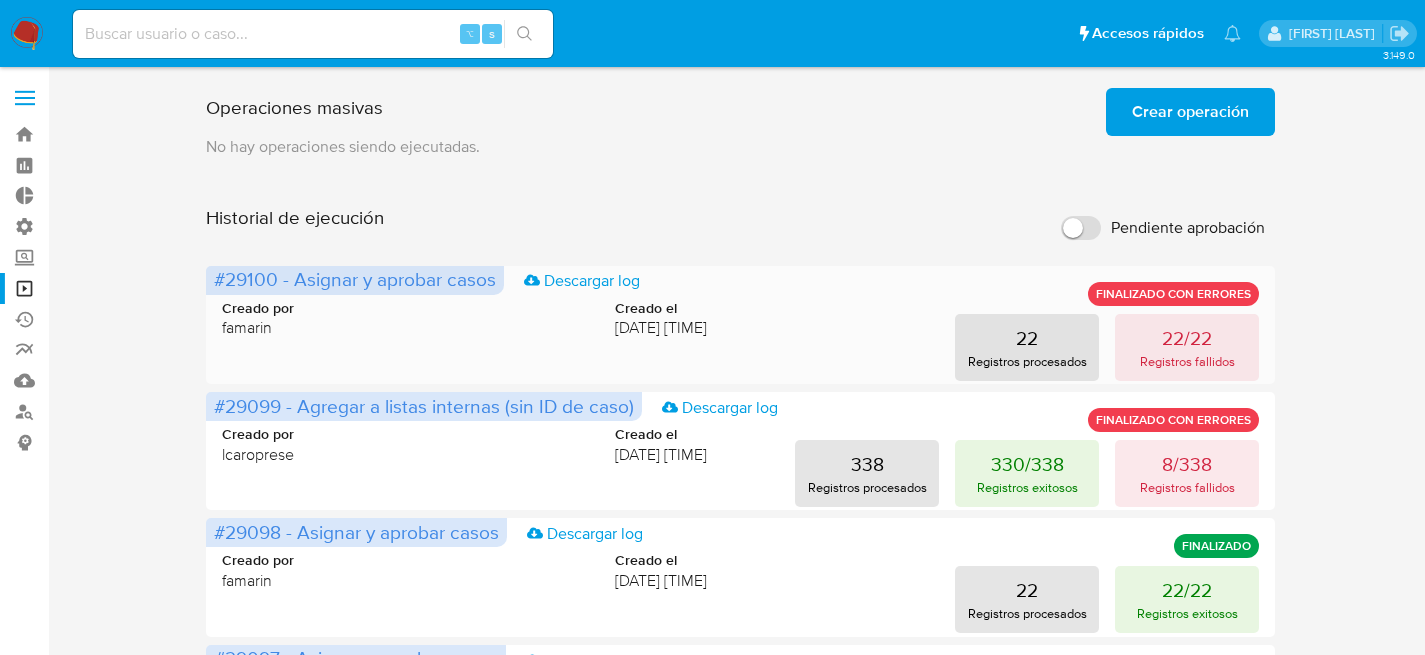 click on "Creado por [LAST] Creado el [DATE] [TIME] 22 Registros procesados 22/22 Registros fallidos" at bounding box center [741, 327] 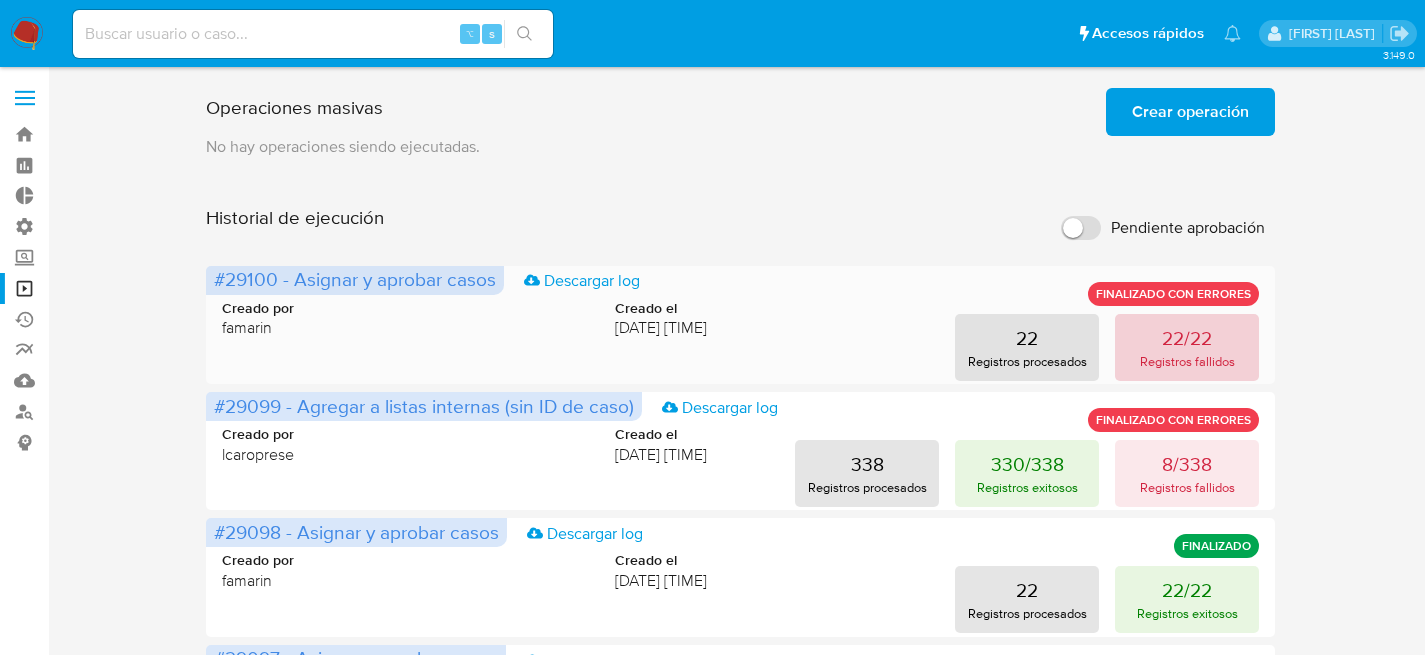 click on "22/22 Registros fallidos" at bounding box center [1187, 347] 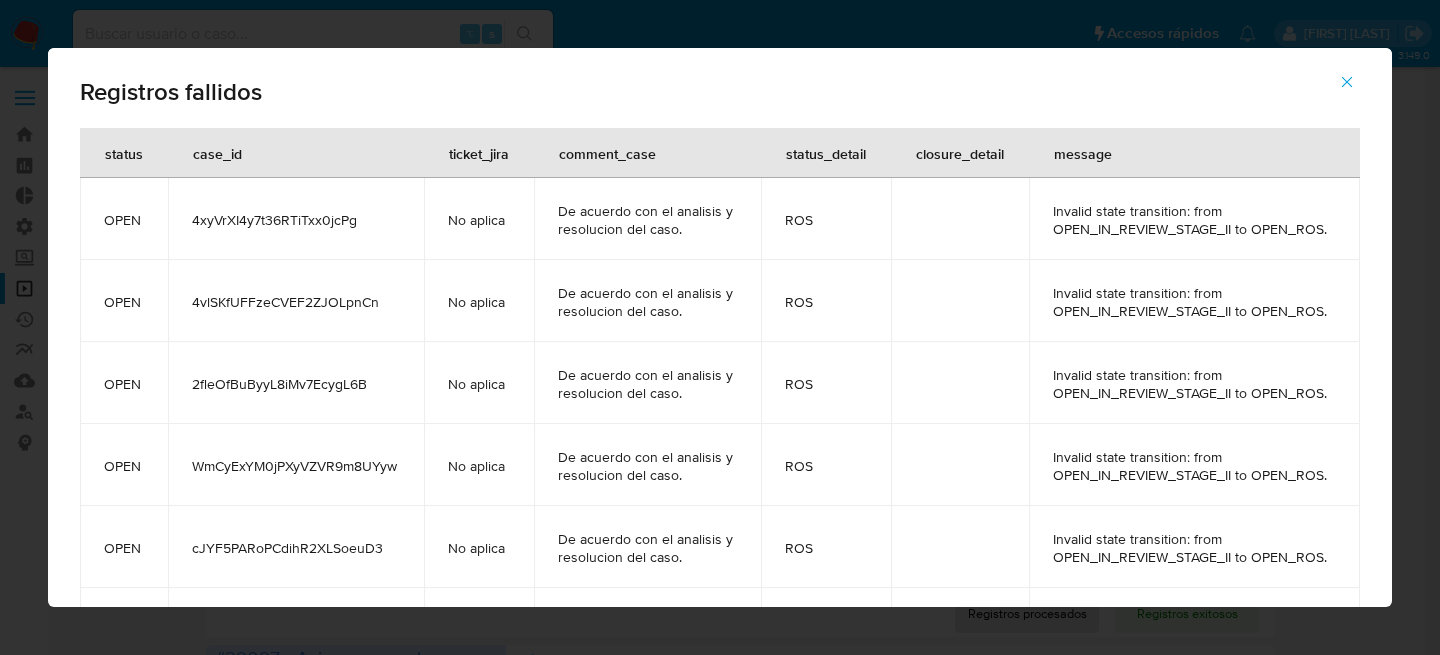 click 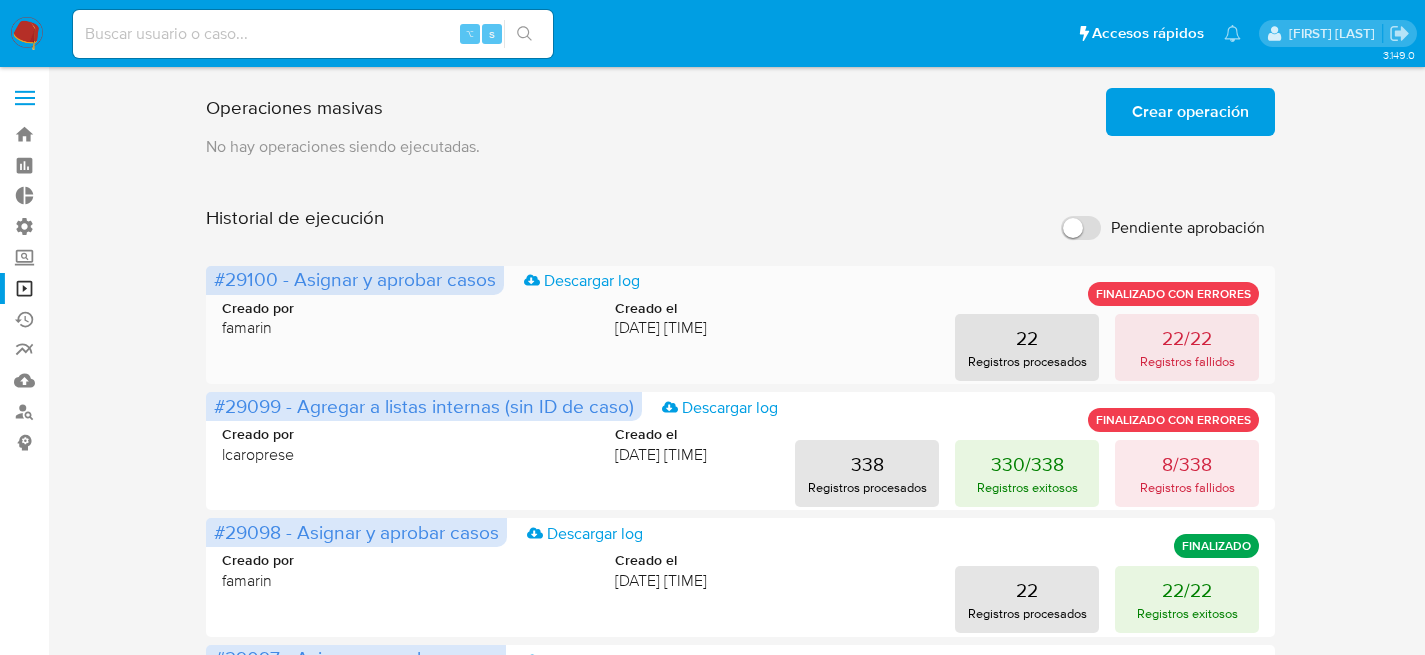 click on "Creado por [LAST] Creado el [DATE] [TIME] 22 Registros procesados 22/22 Registros fallidos" at bounding box center (741, 327) 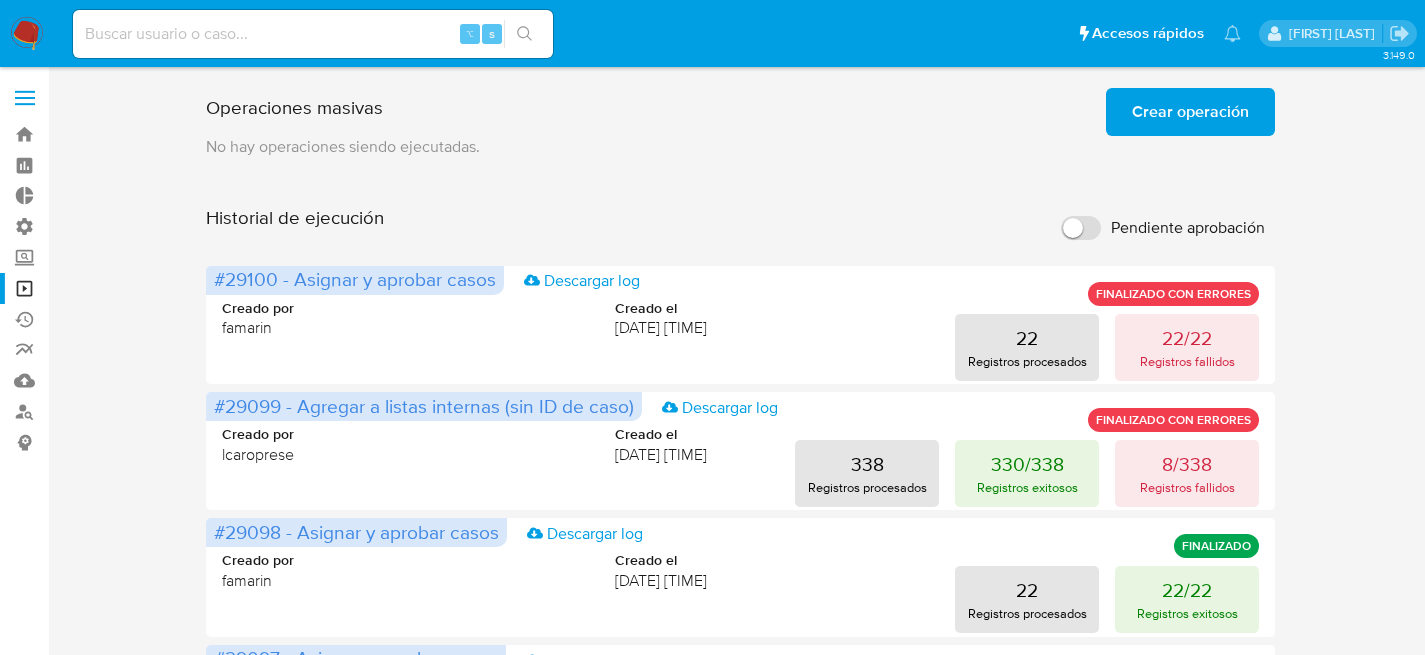 click on "Crear operación" at bounding box center [1190, 112] 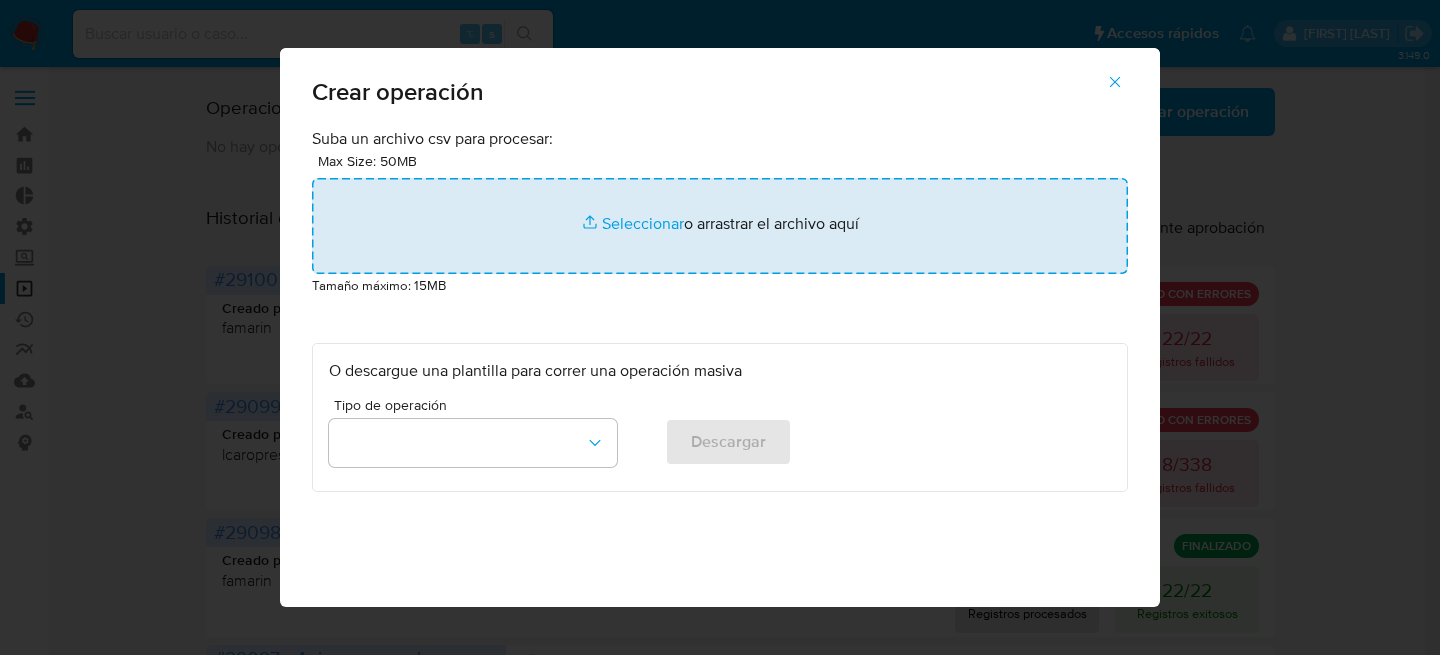 click at bounding box center [720, 226] 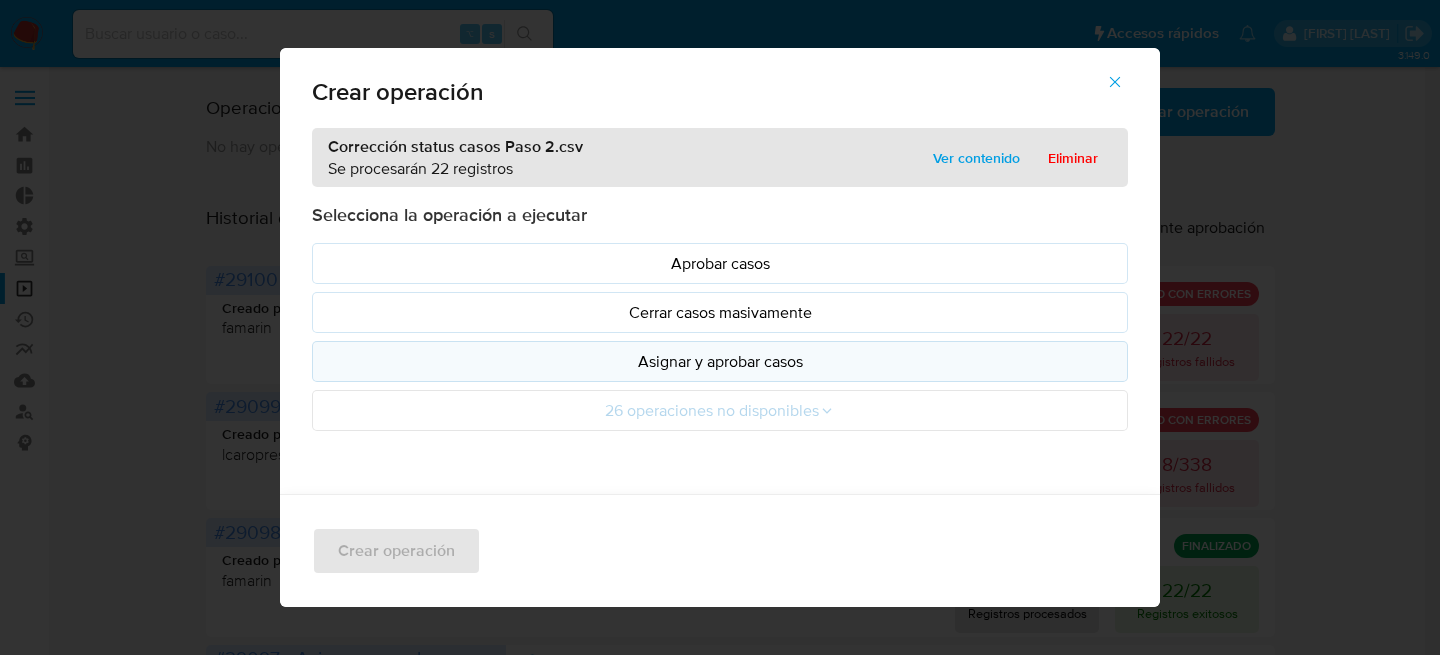 drag, startPoint x: 659, startPoint y: 350, endPoint x: 612, endPoint y: 373, distance: 52.3259 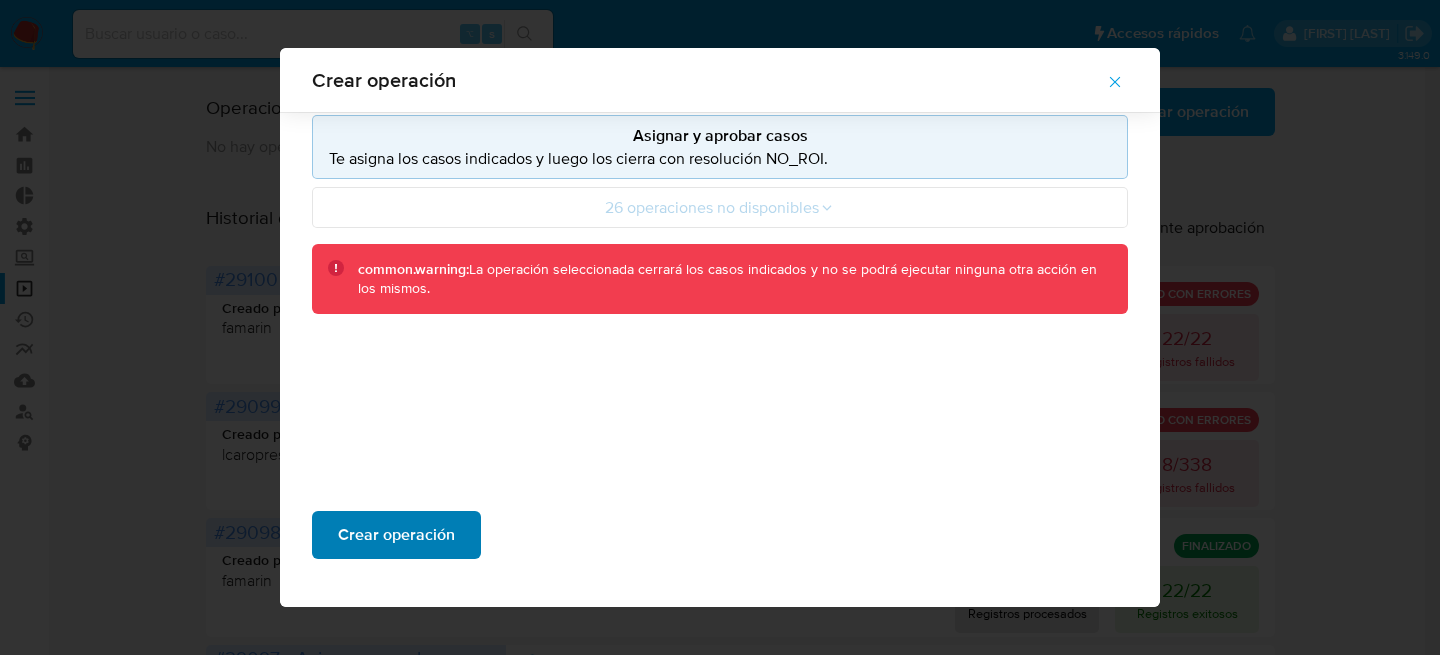 click on "Crear operación" at bounding box center (396, 535) 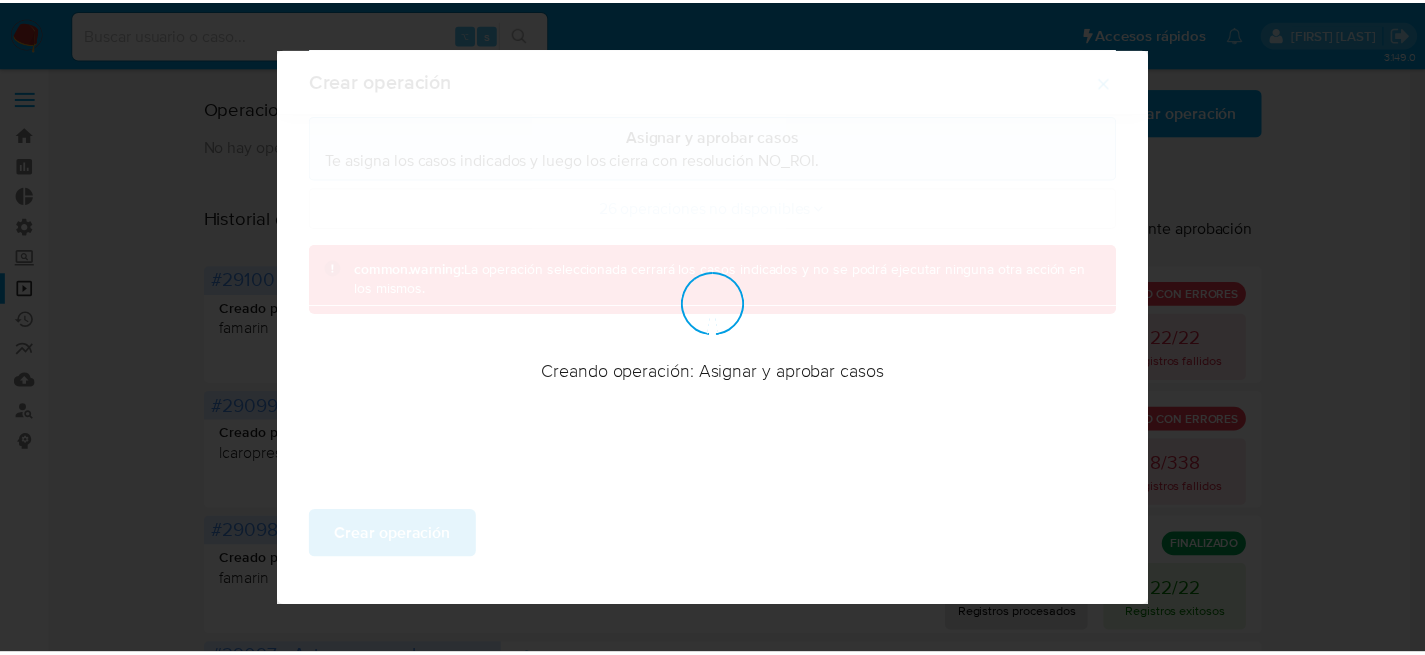 scroll, scrollTop: 97, scrollLeft: 0, axis: vertical 